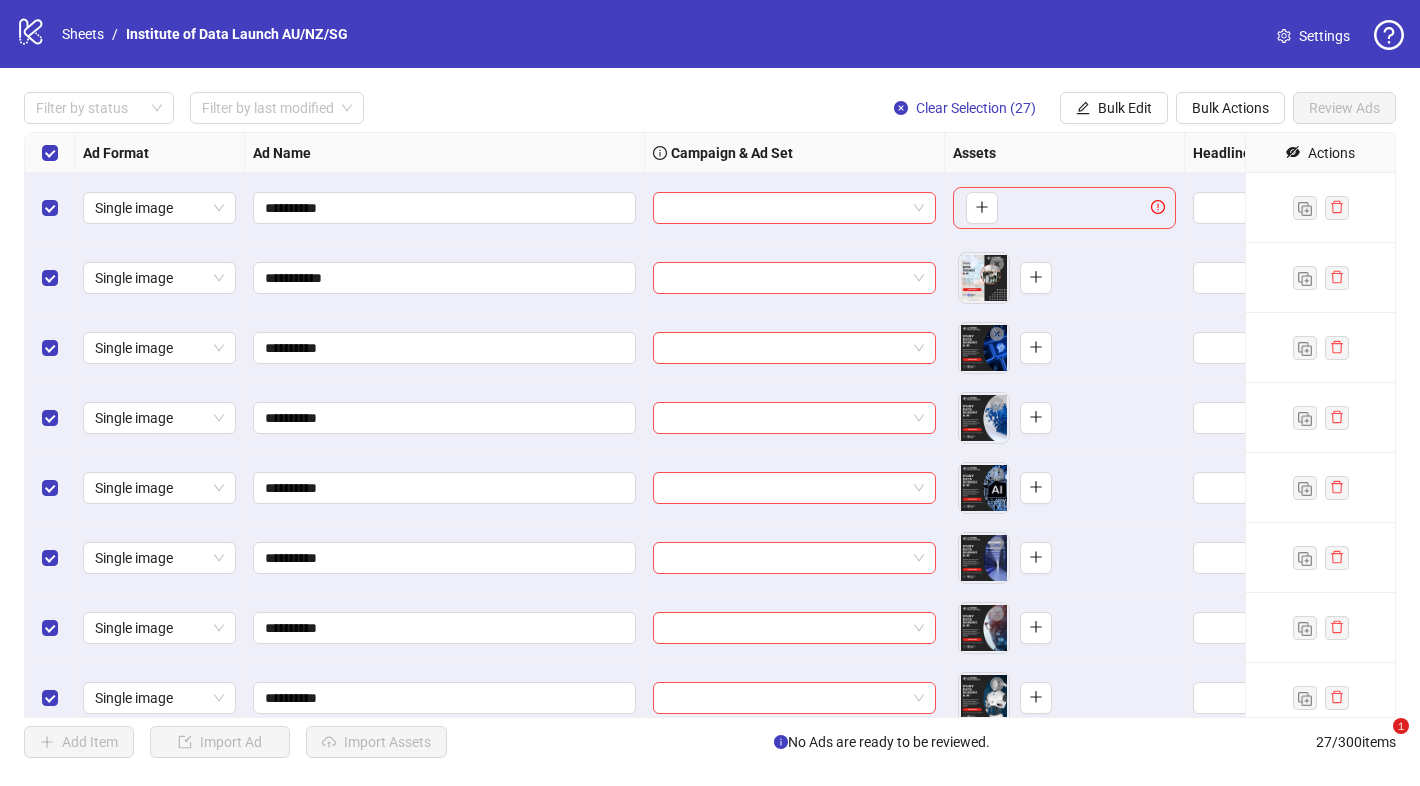 scroll, scrollTop: 0, scrollLeft: 0, axis: both 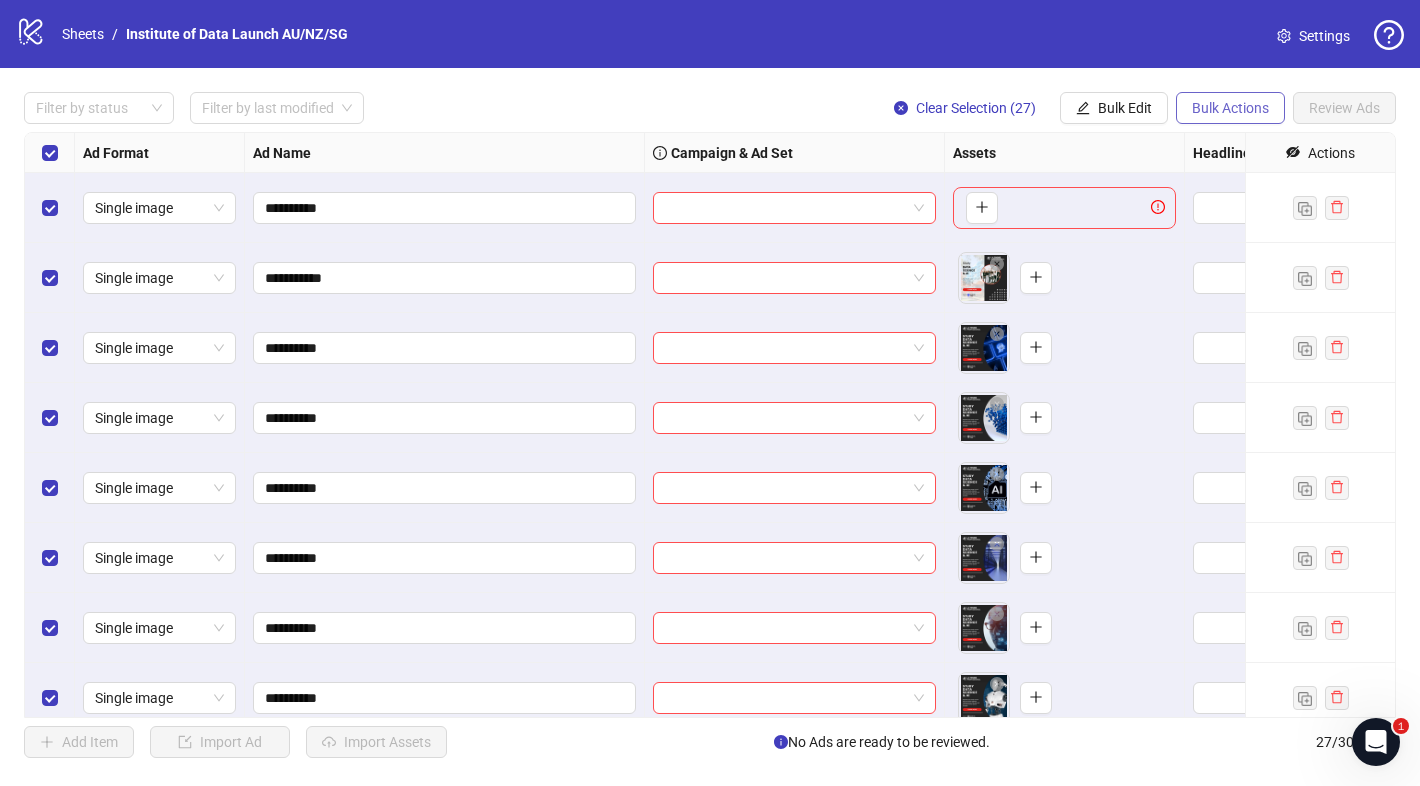 click on "Bulk Actions" at bounding box center (1230, 108) 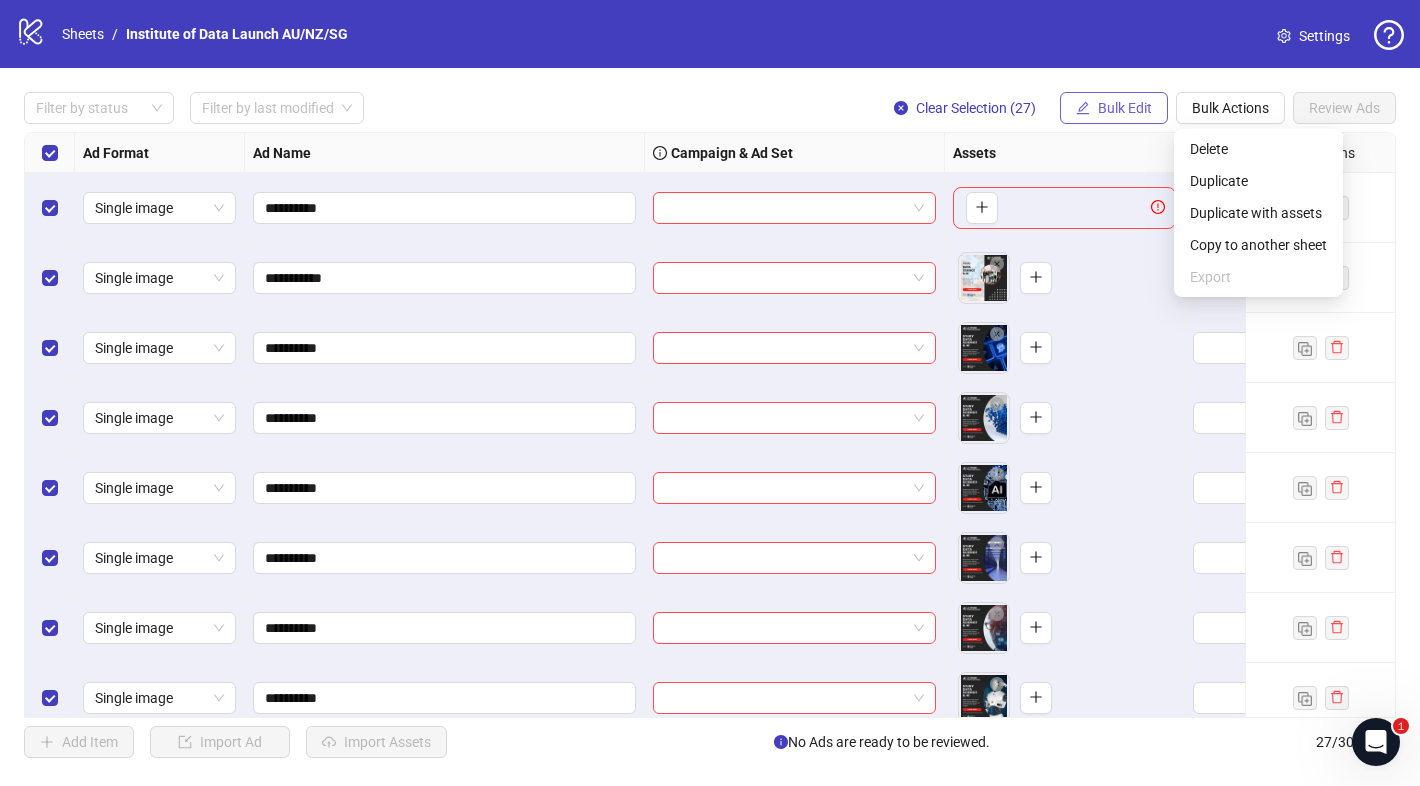 click on "Bulk Edit" at bounding box center (1125, 108) 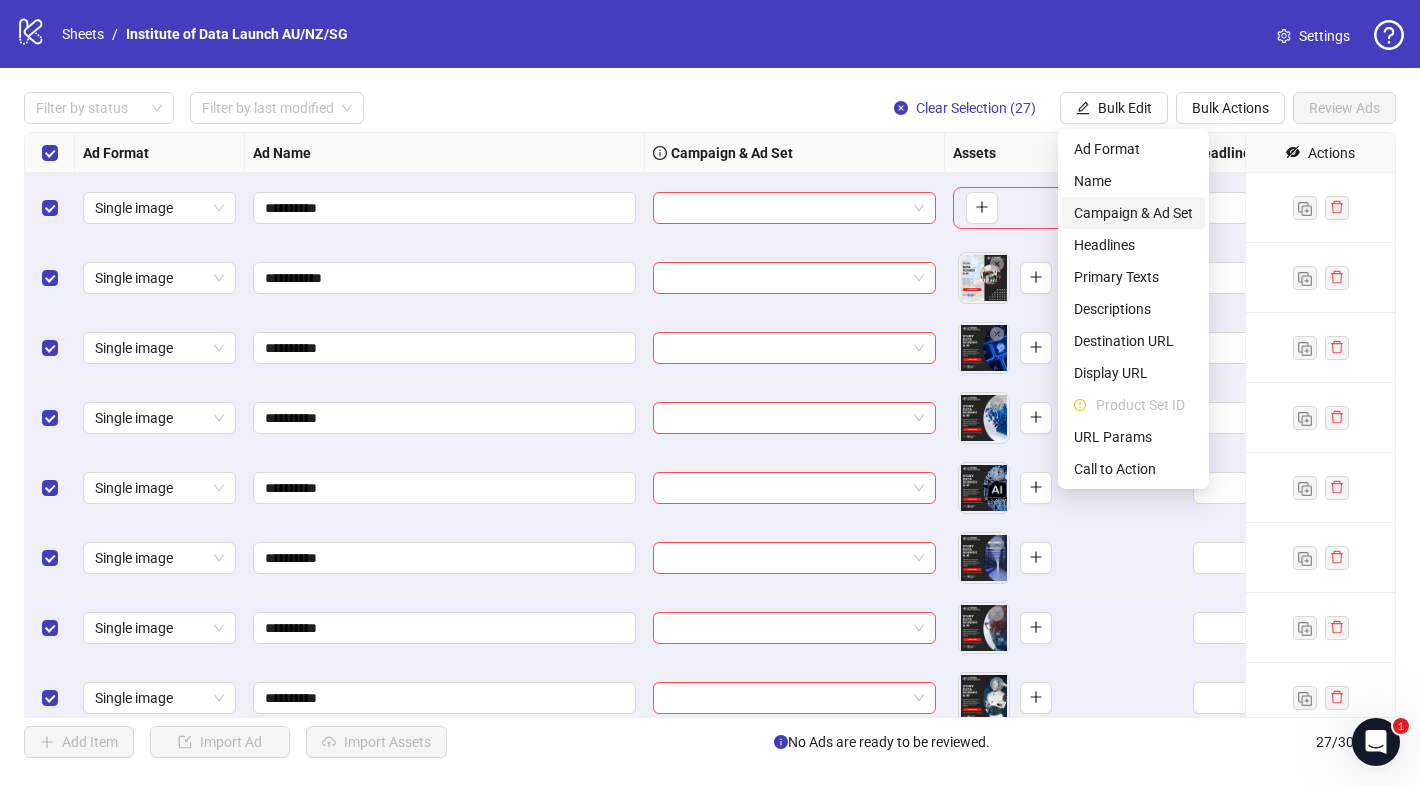 click on "Campaign & Ad Set" at bounding box center (1133, 213) 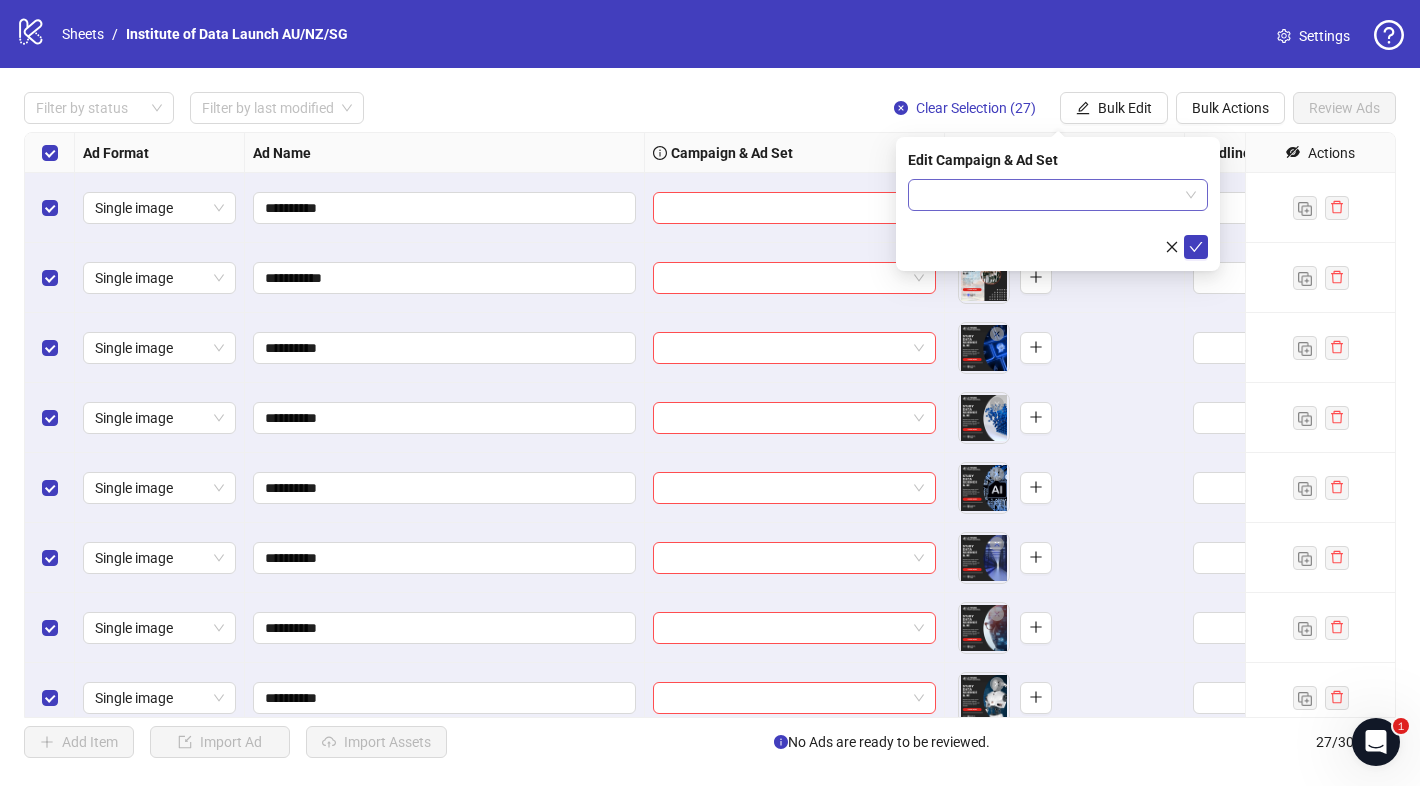 click at bounding box center (1049, 195) 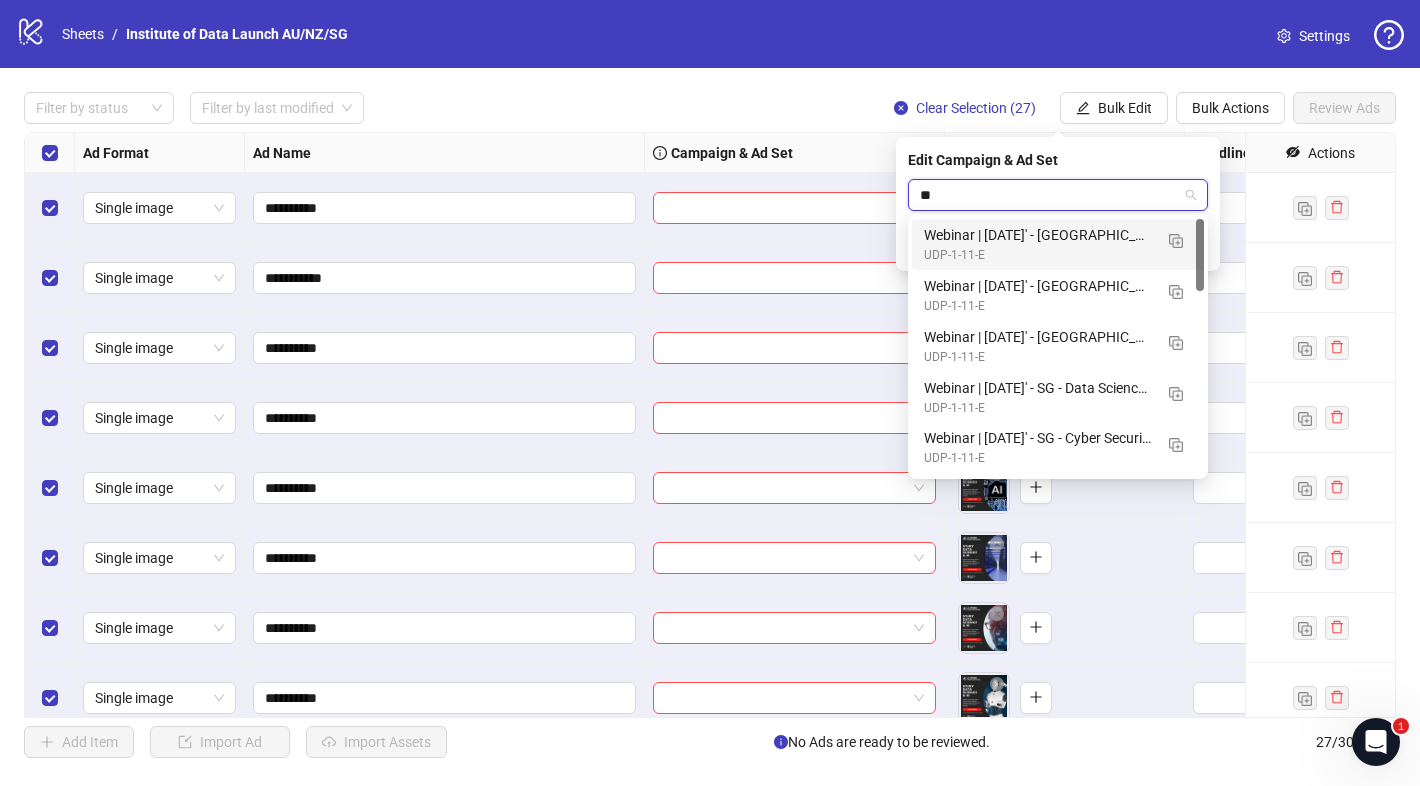 type on "***" 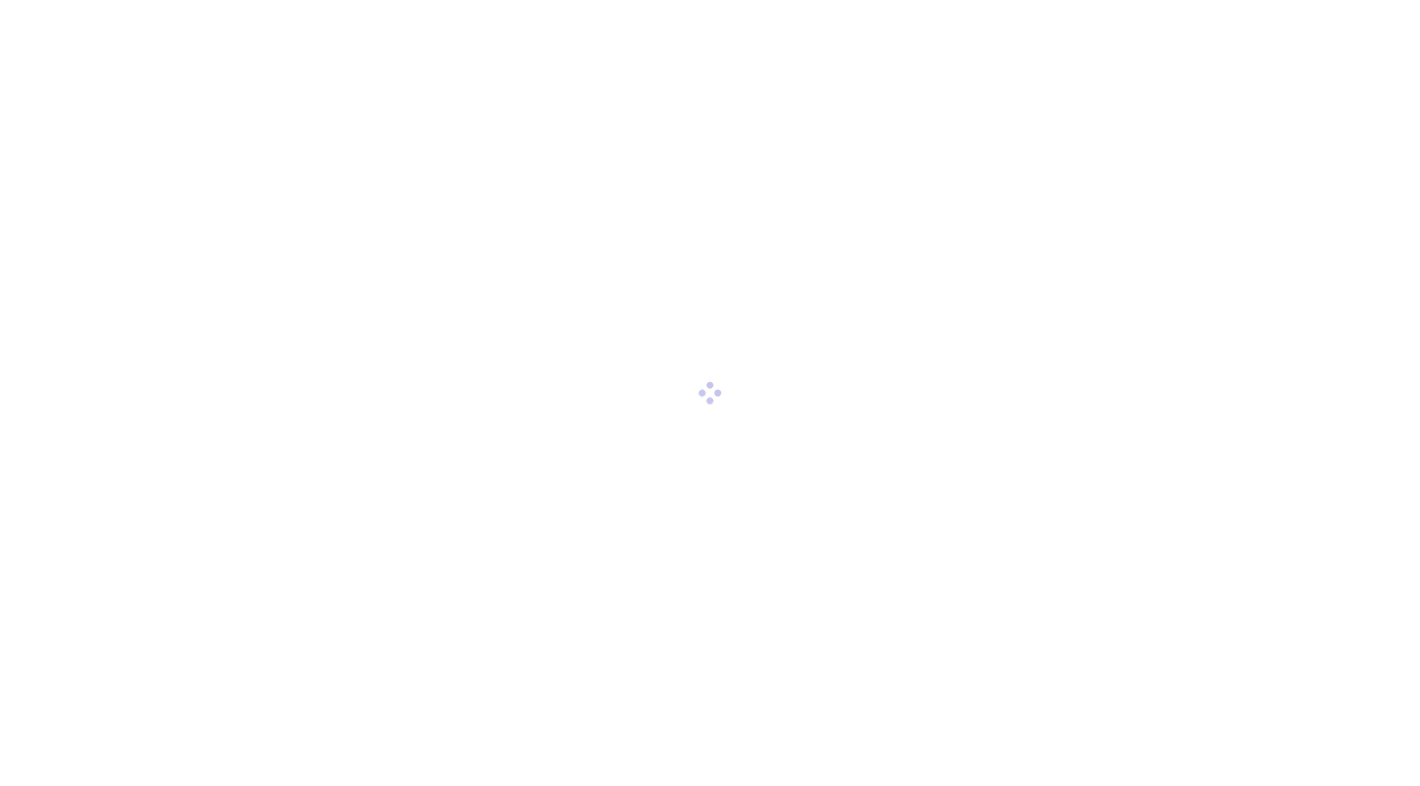 scroll, scrollTop: 0, scrollLeft: 0, axis: both 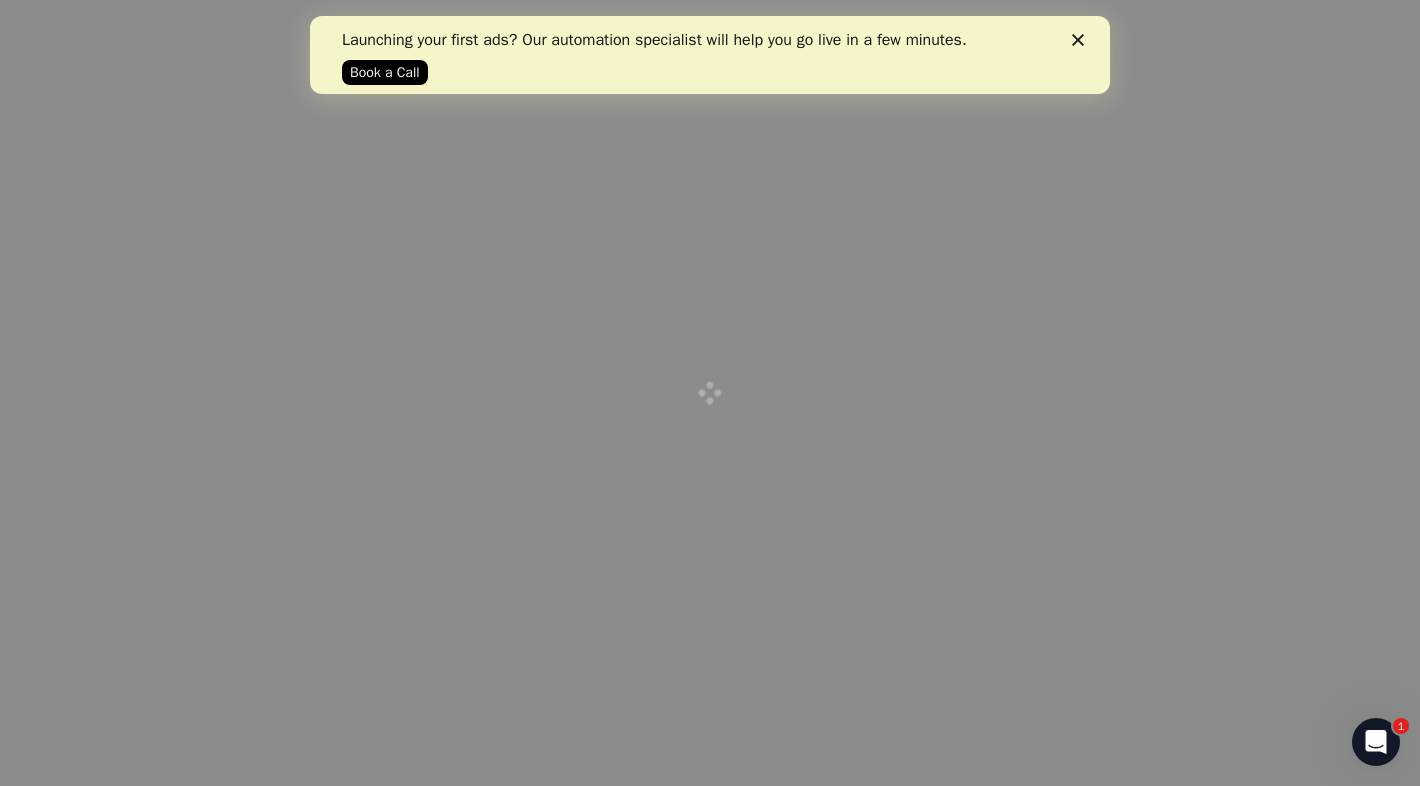 click on "Launching your first ads? Our automation specialist will help you go live in a few minutes. Book a Call" at bounding box center (710, 55) 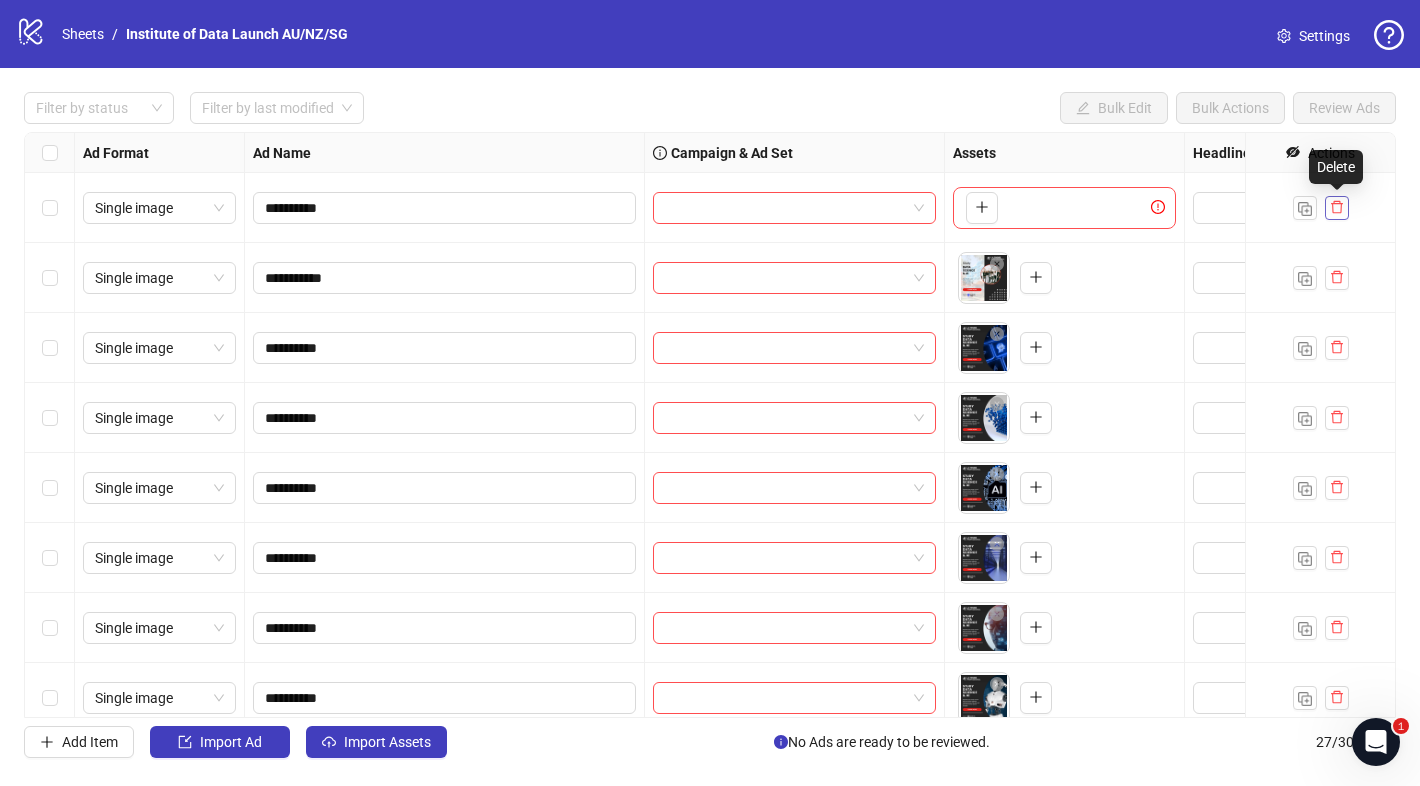 click 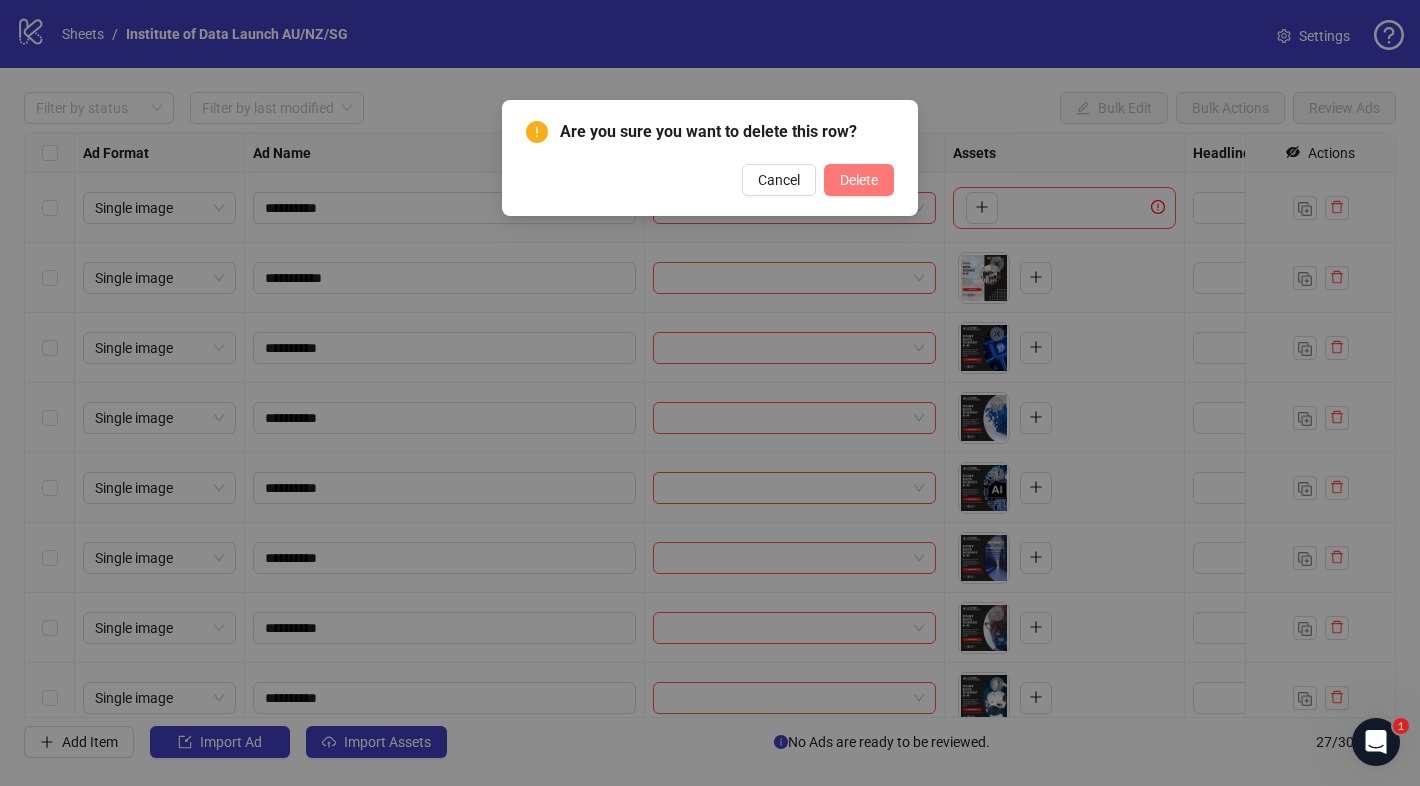 click on "Delete" at bounding box center (859, 180) 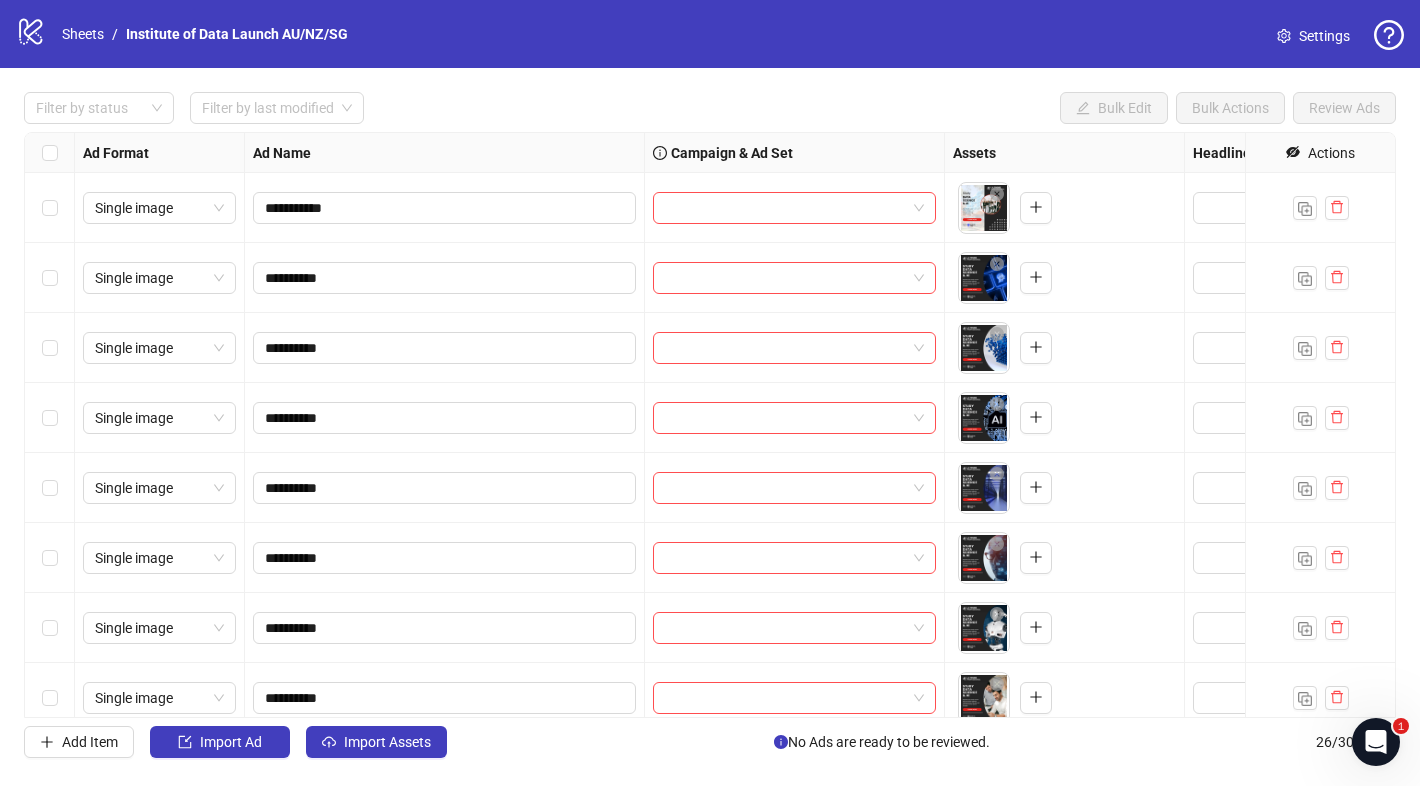 click at bounding box center (50, 153) 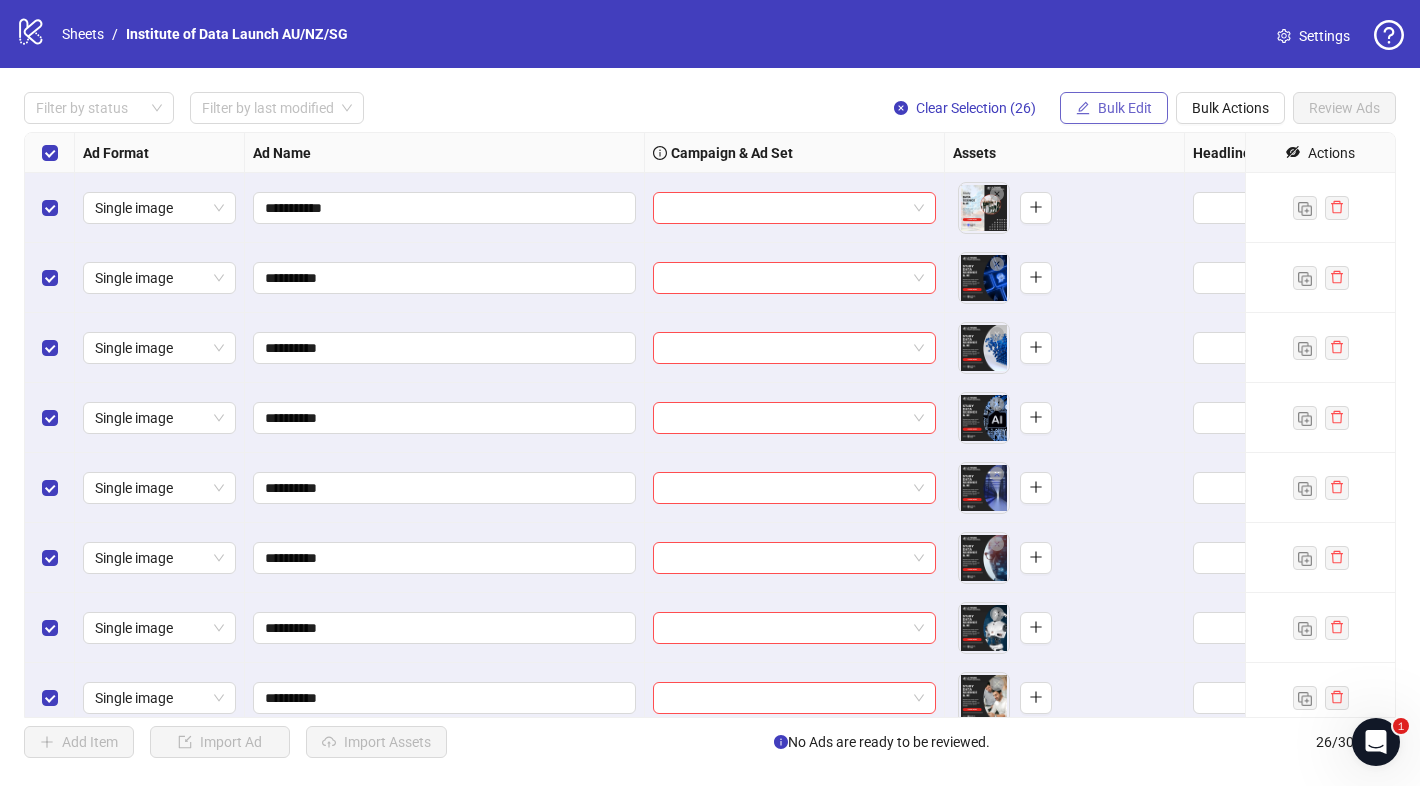 click on "Bulk Edit" at bounding box center (1114, 108) 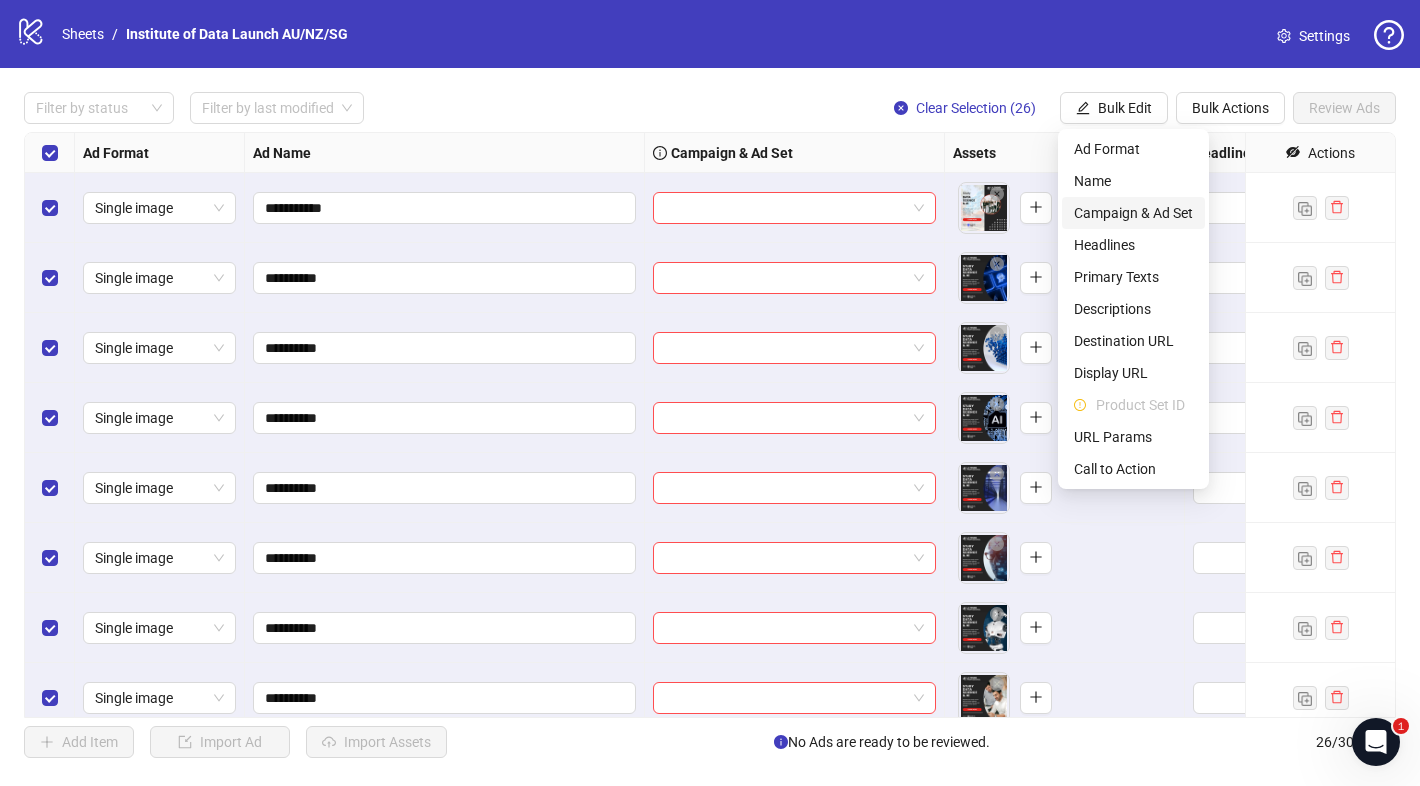 click on "Campaign & Ad Set" at bounding box center (1133, 213) 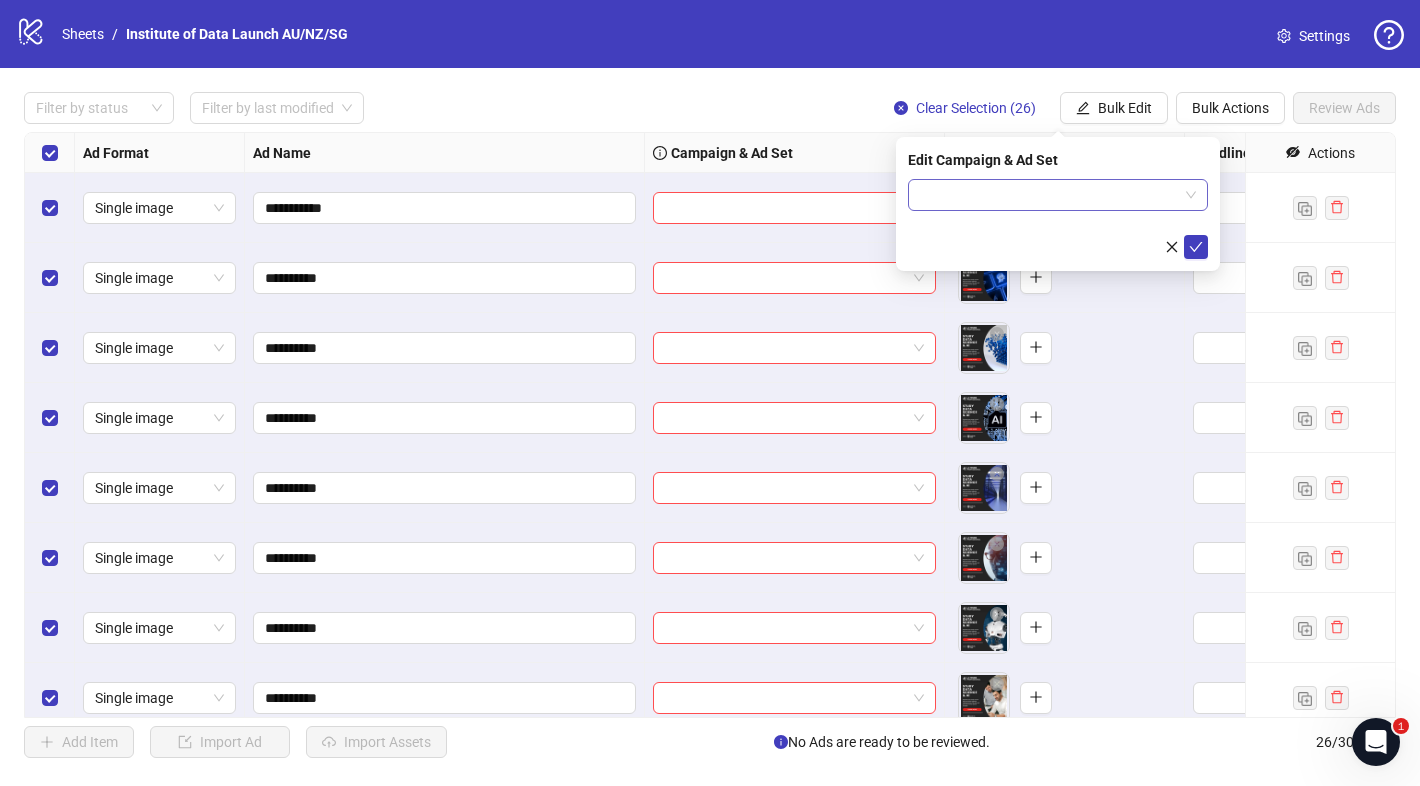 click at bounding box center [1049, 195] 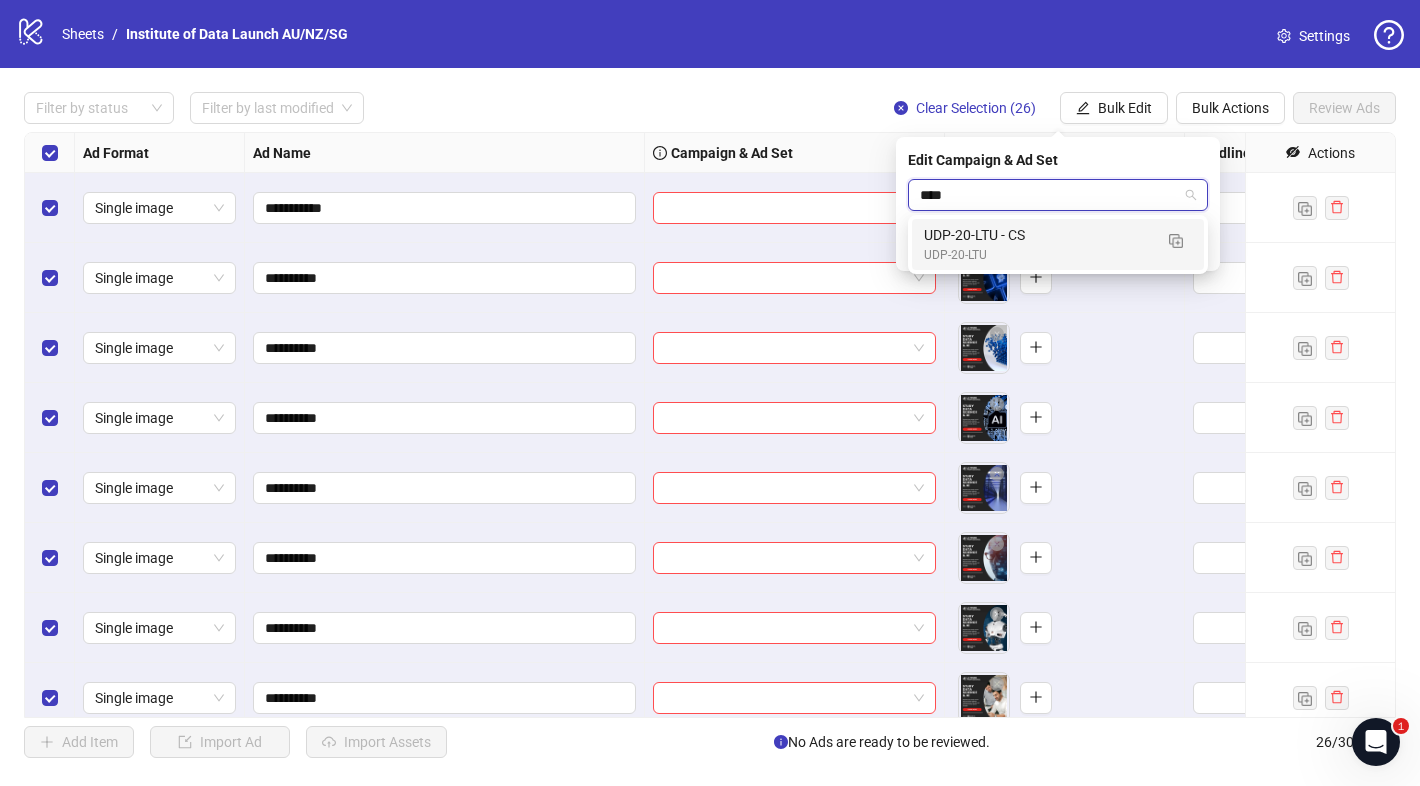 click on "***" at bounding box center (1049, 195) 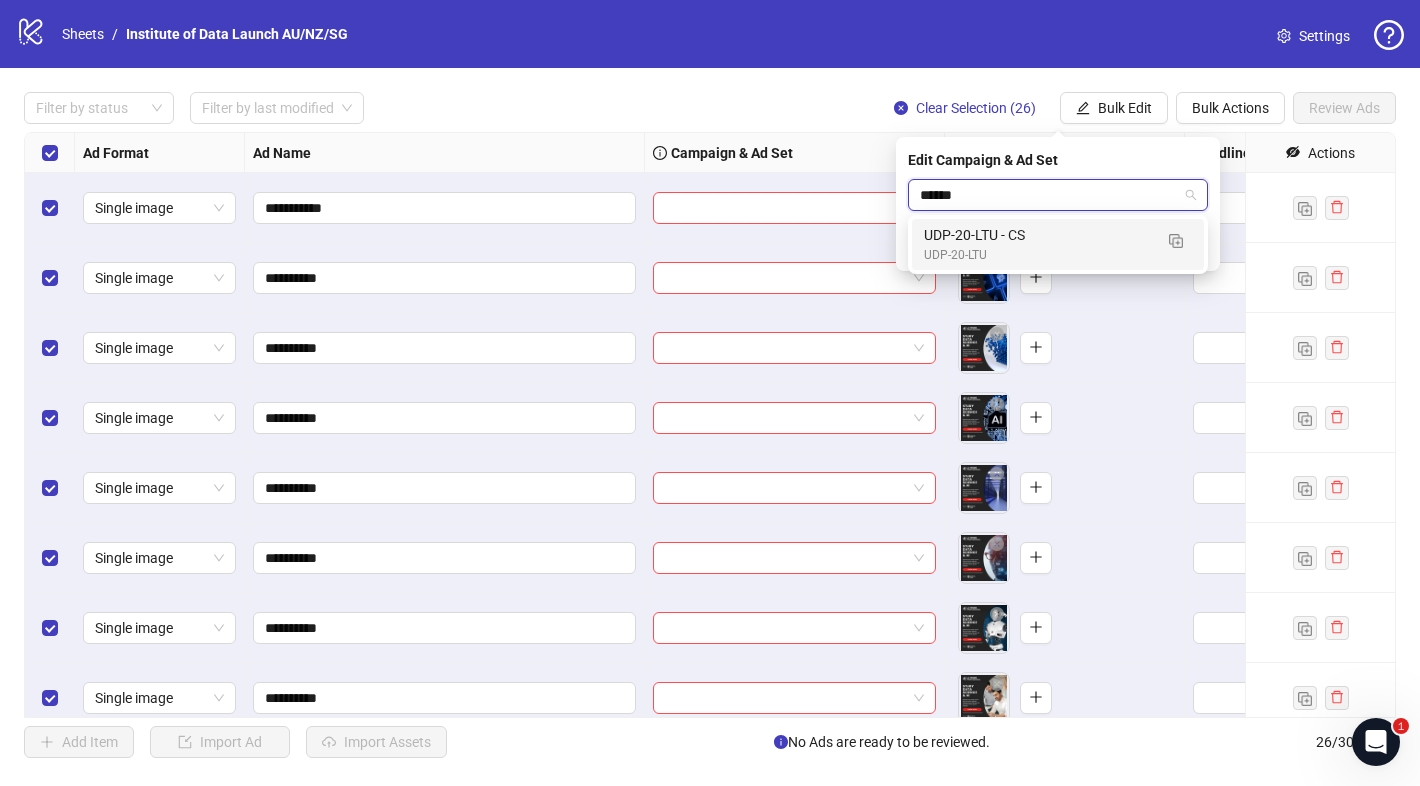 type on "******" 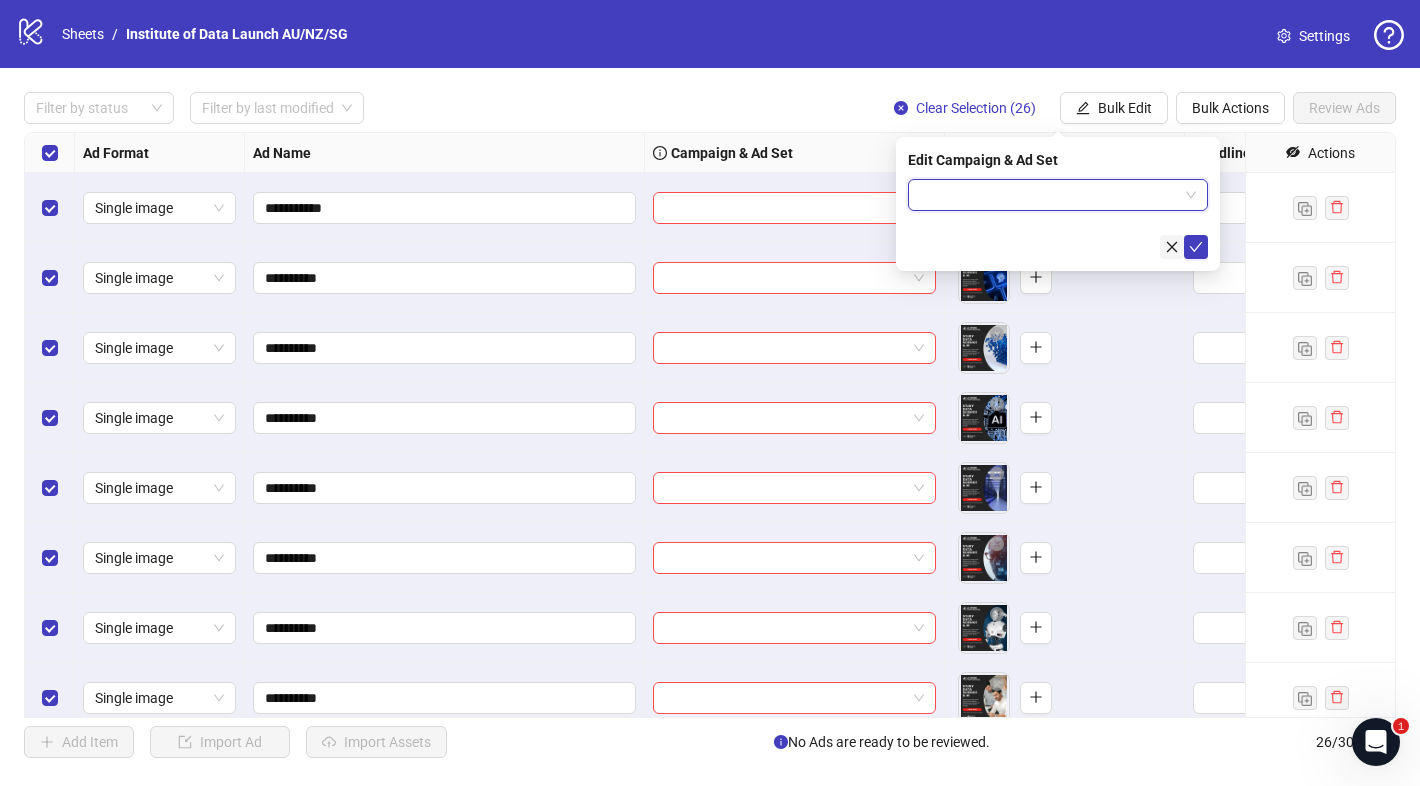 click 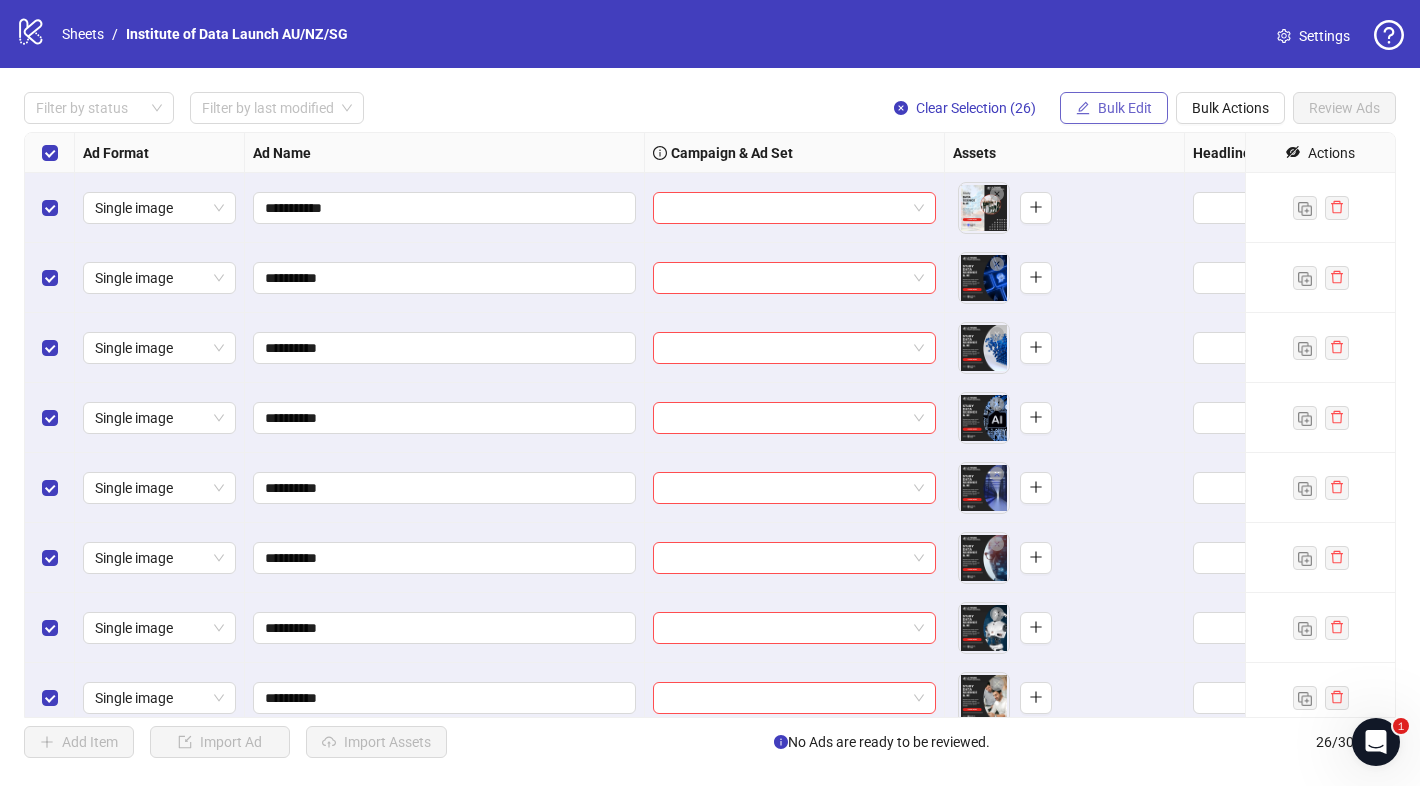 click on "Bulk Edit" at bounding box center (1125, 108) 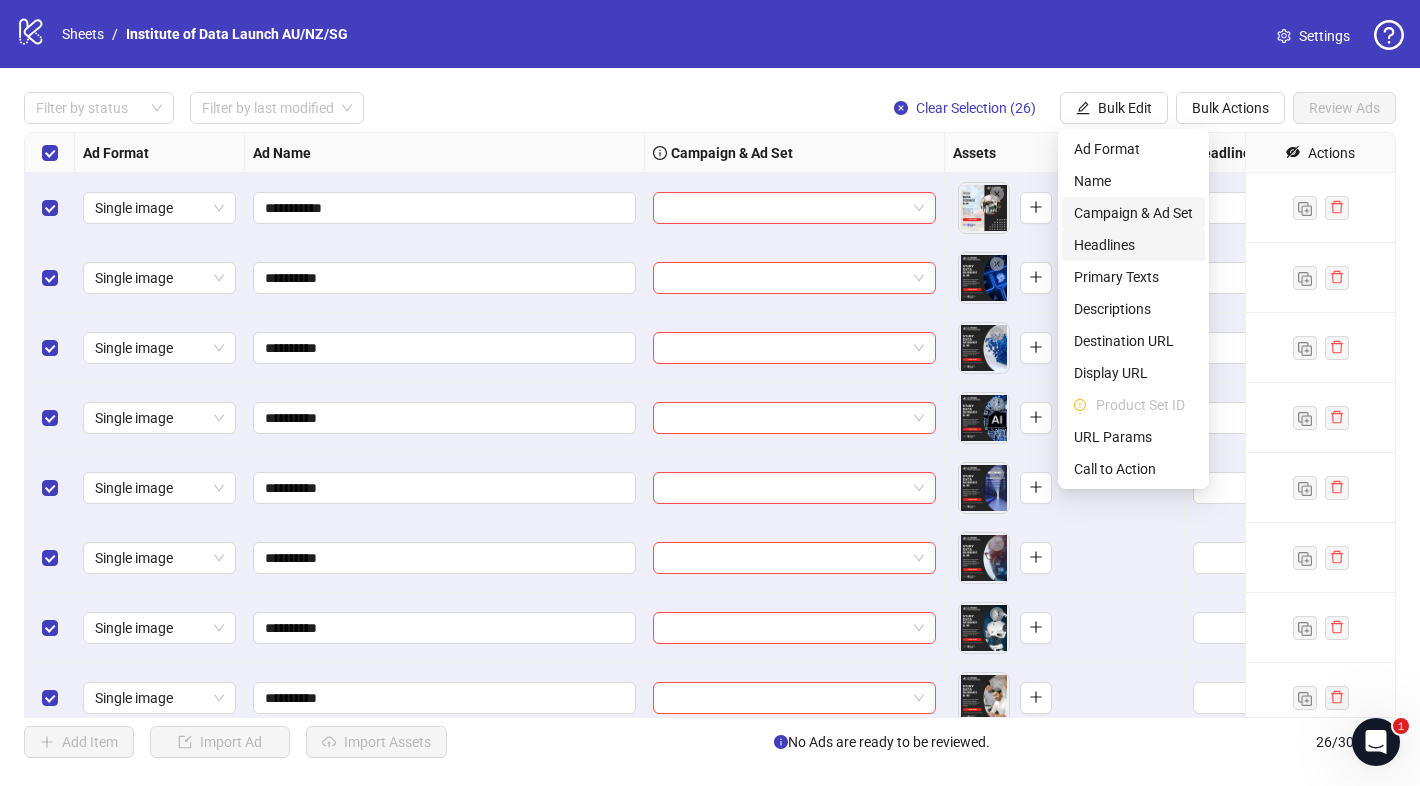 click on "Campaign & Ad Set" at bounding box center (1133, 213) 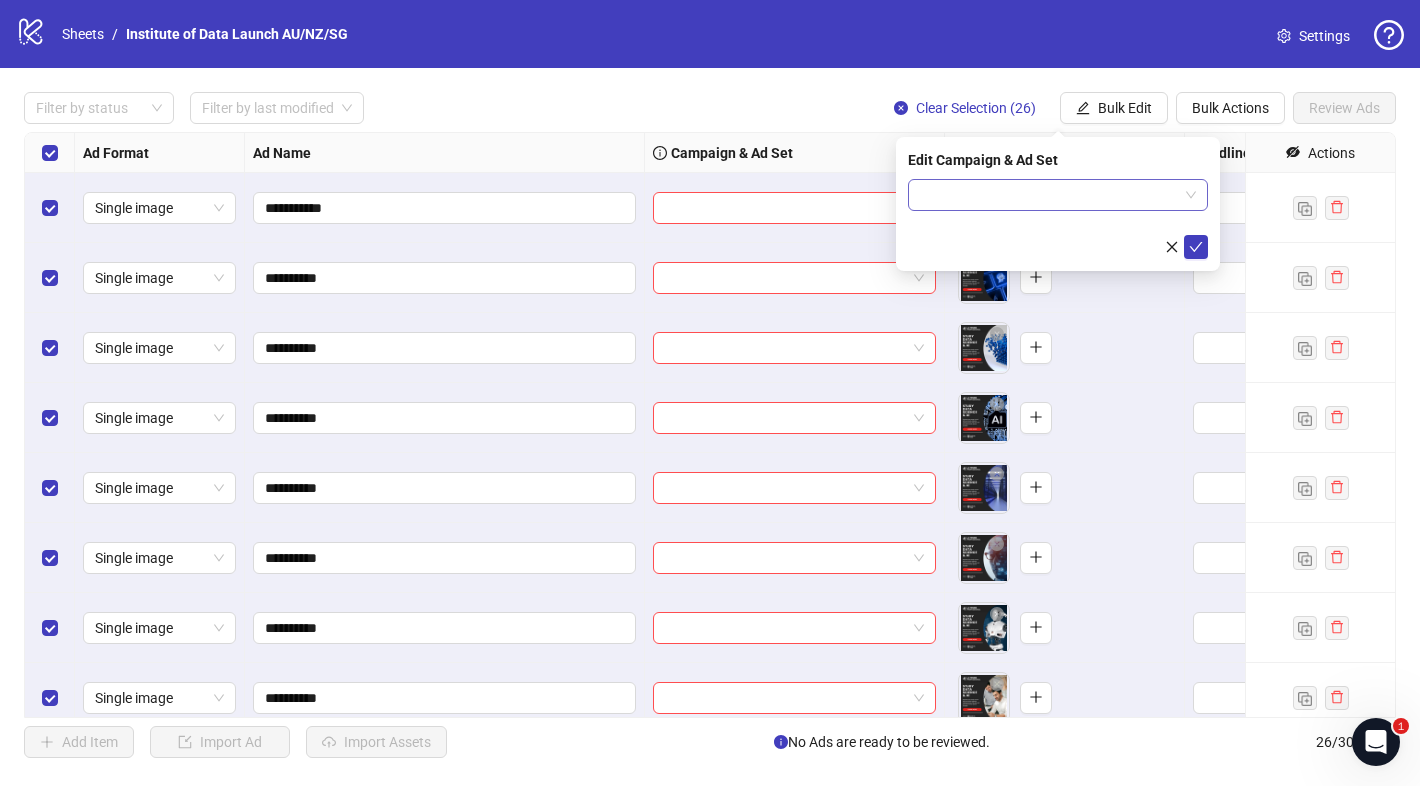 click at bounding box center [1058, 195] 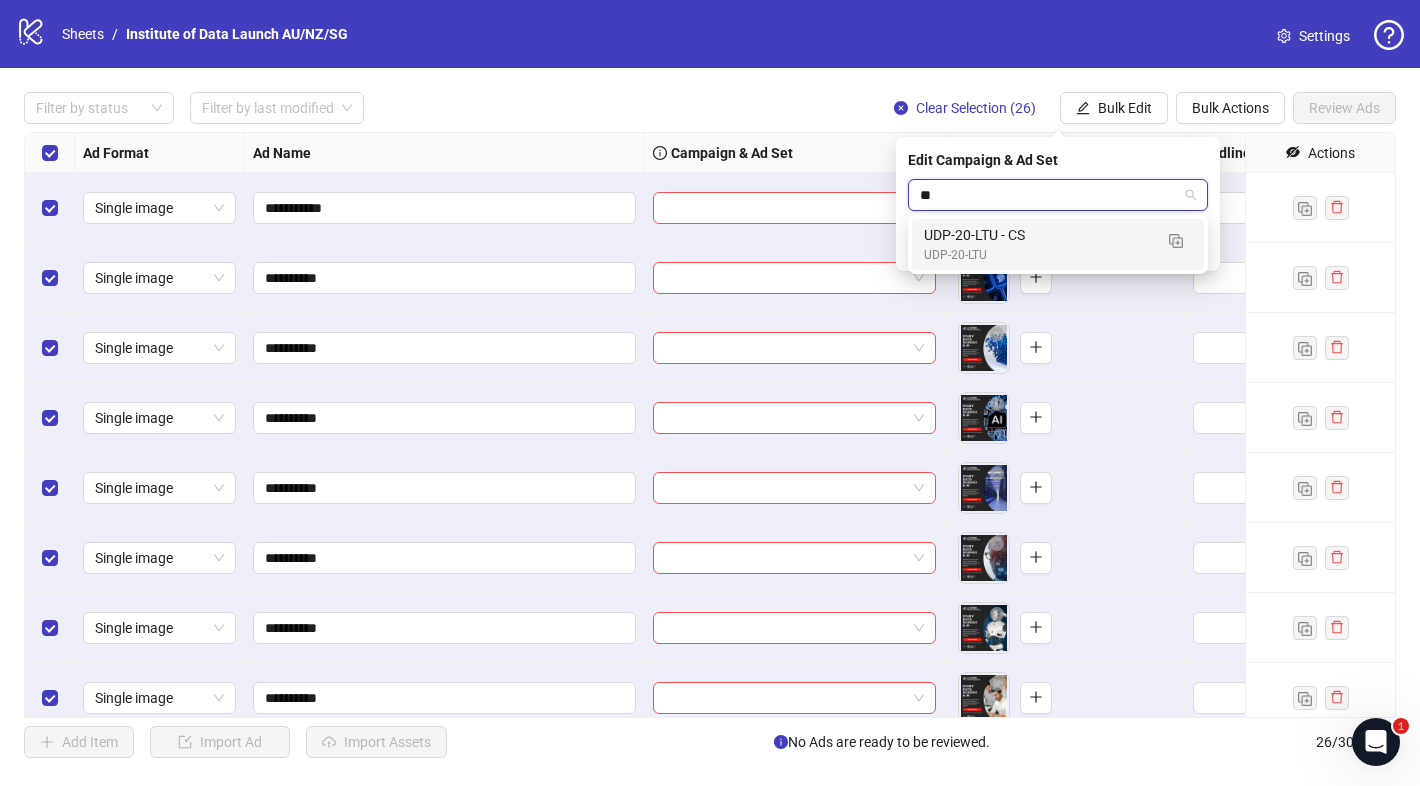 type on "***" 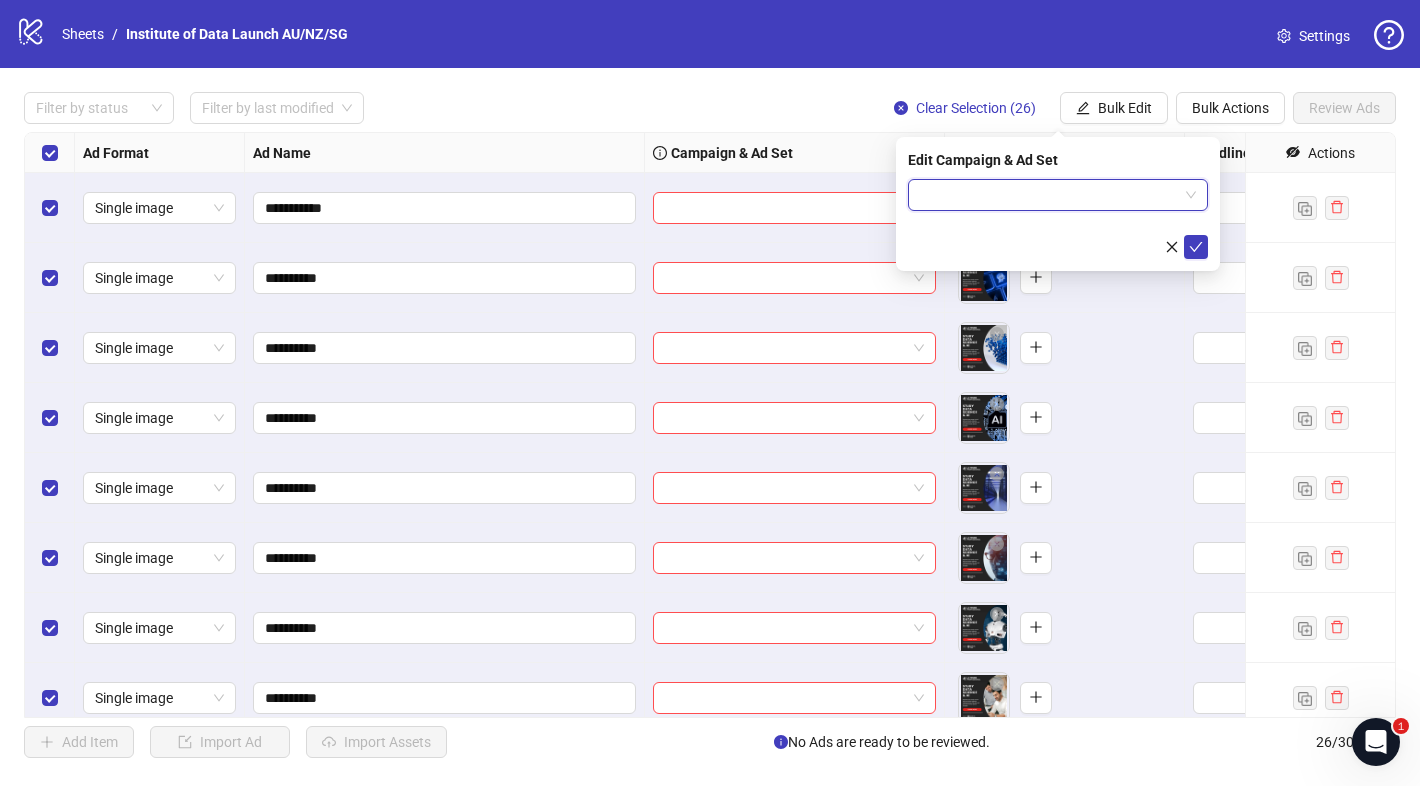 click at bounding box center [1058, 195] 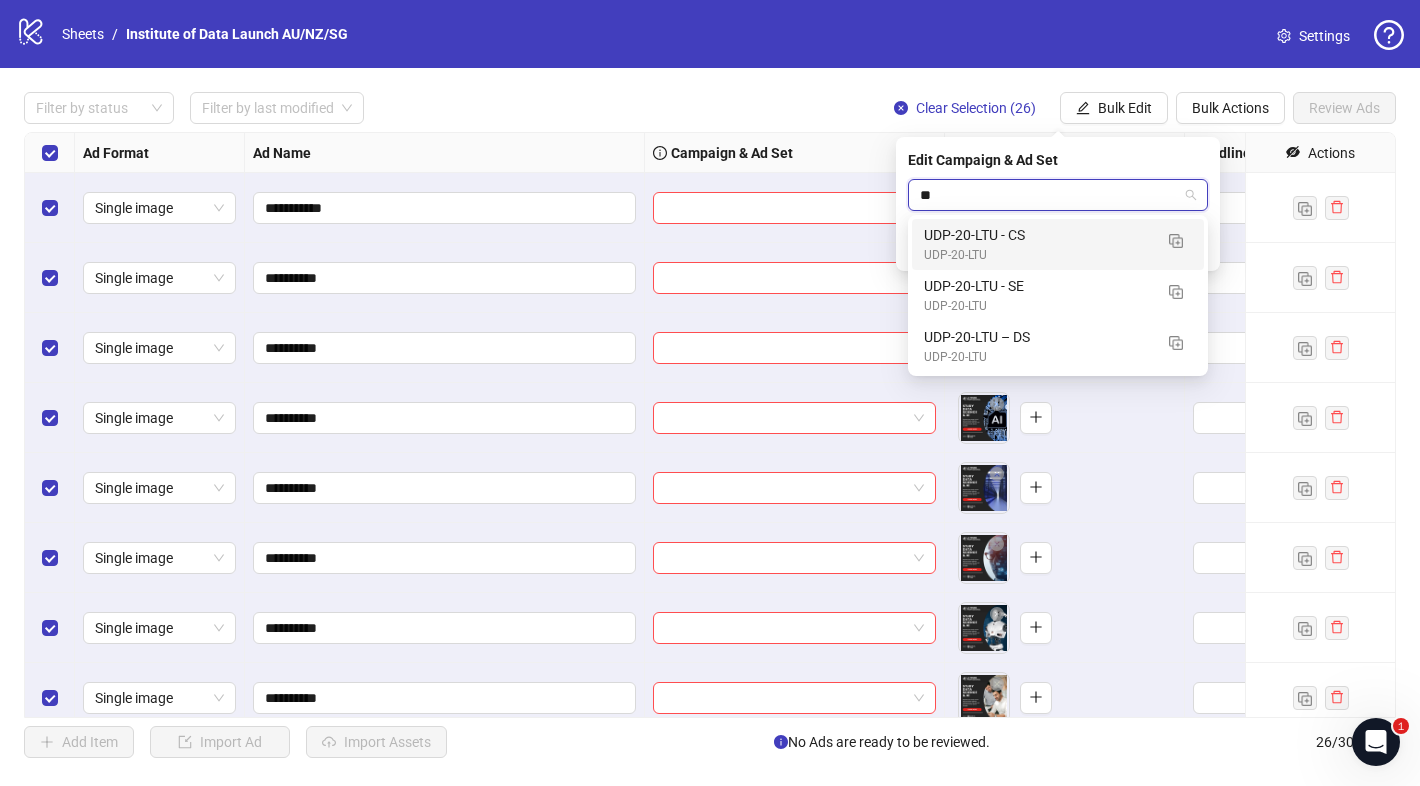 type on "***" 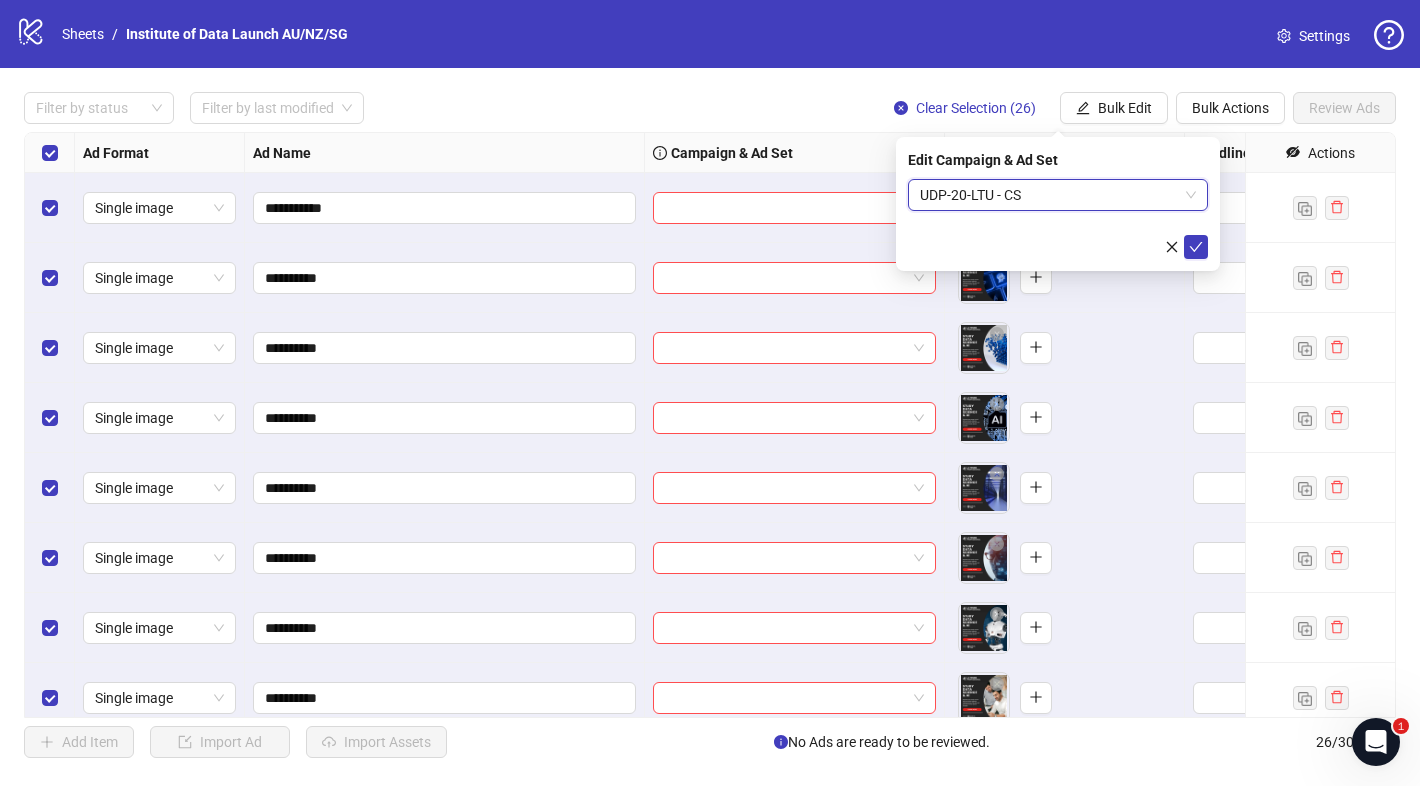 click on "UDP-20-LTU - CS" at bounding box center (1058, 195) 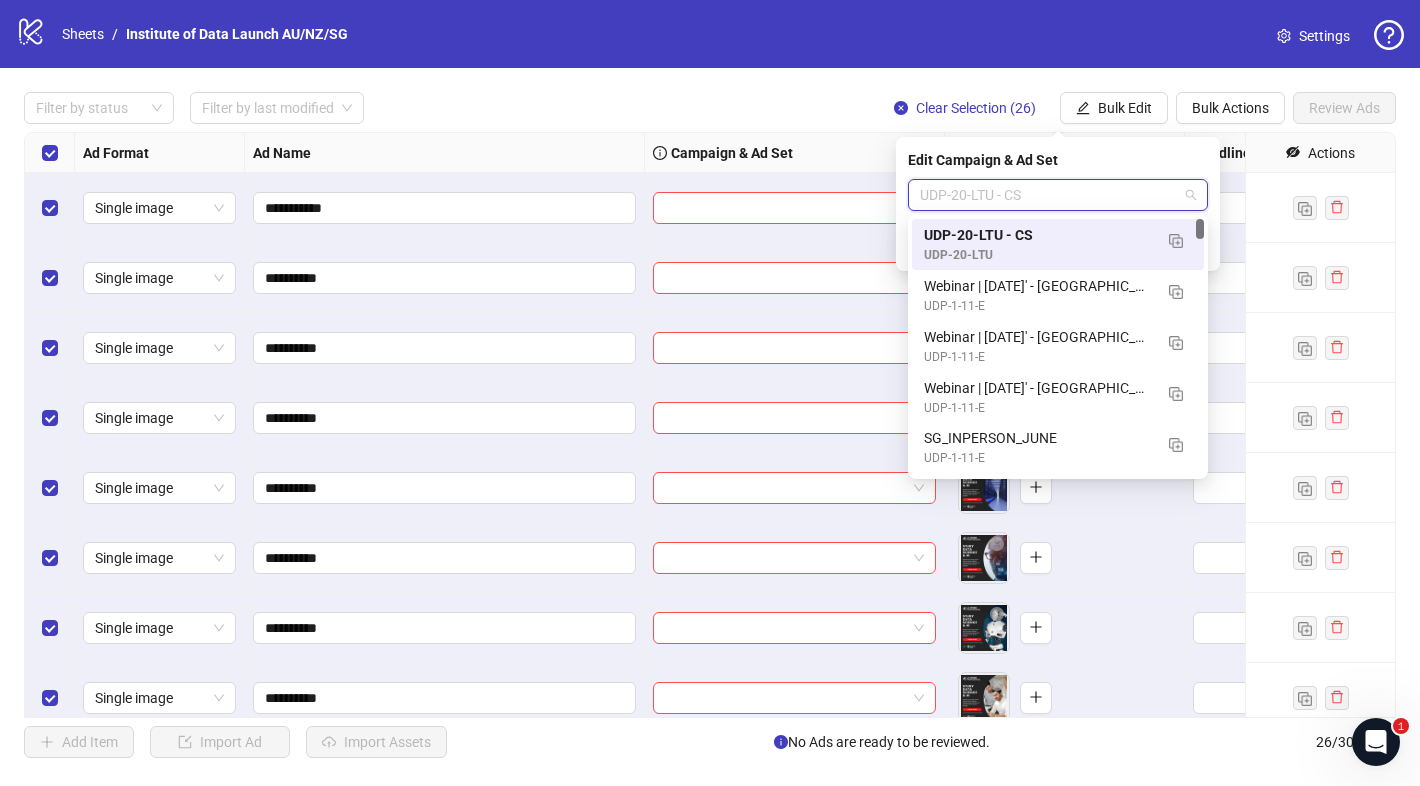click on "UDP-20-LTU - CS" at bounding box center (1058, 195) 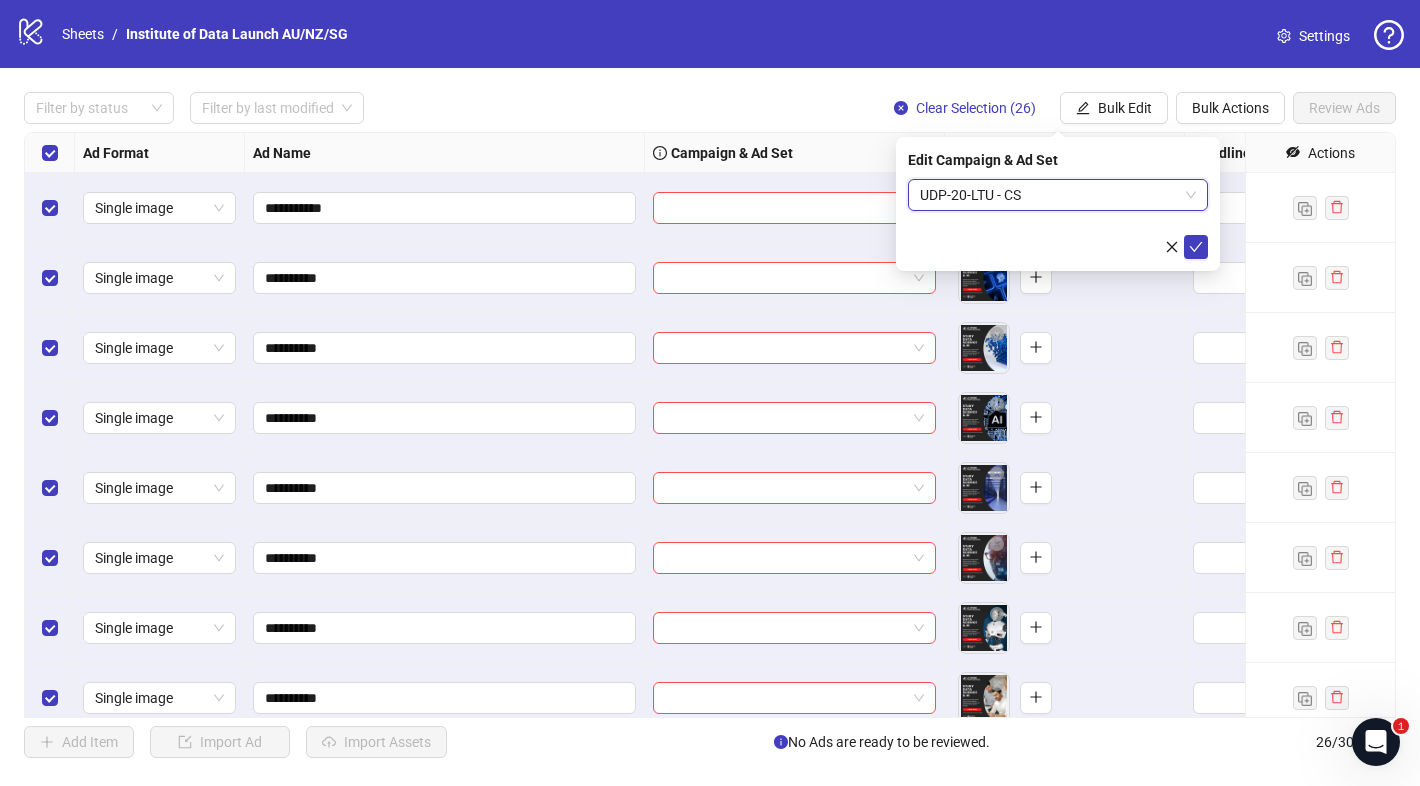 click on "UDP-20-LTU - CS" at bounding box center [1058, 195] 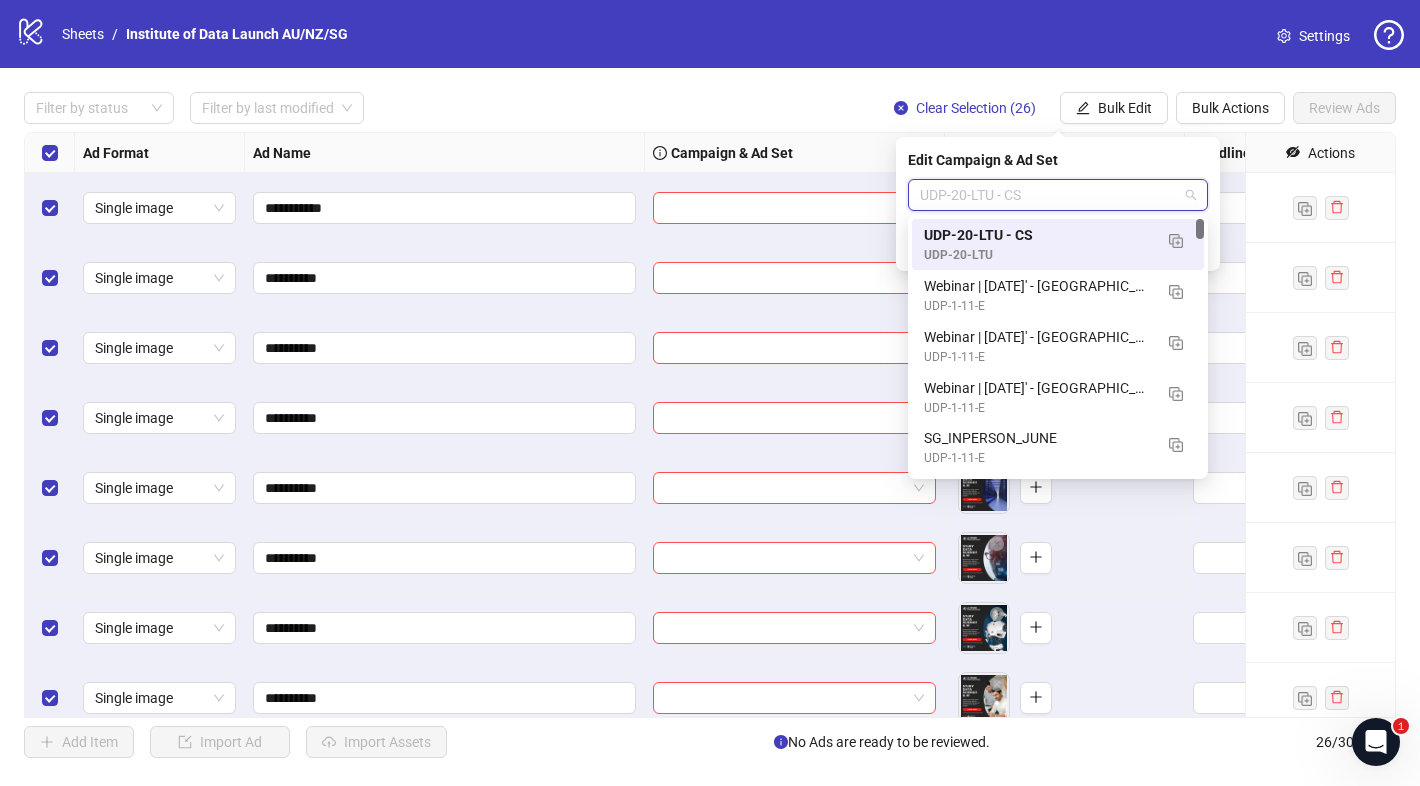 click on "UDP-20-LTU - CS" at bounding box center (1058, 195) 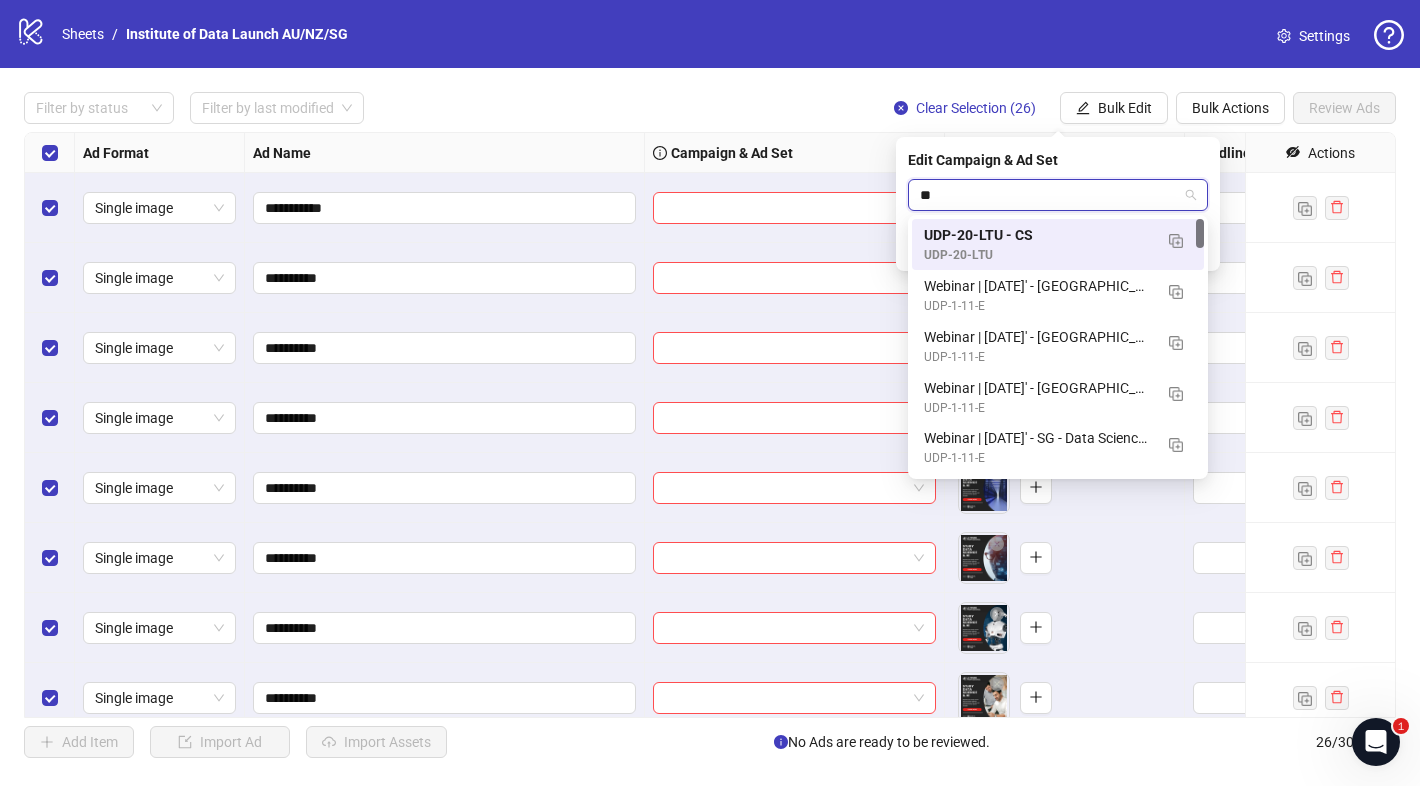type on "***" 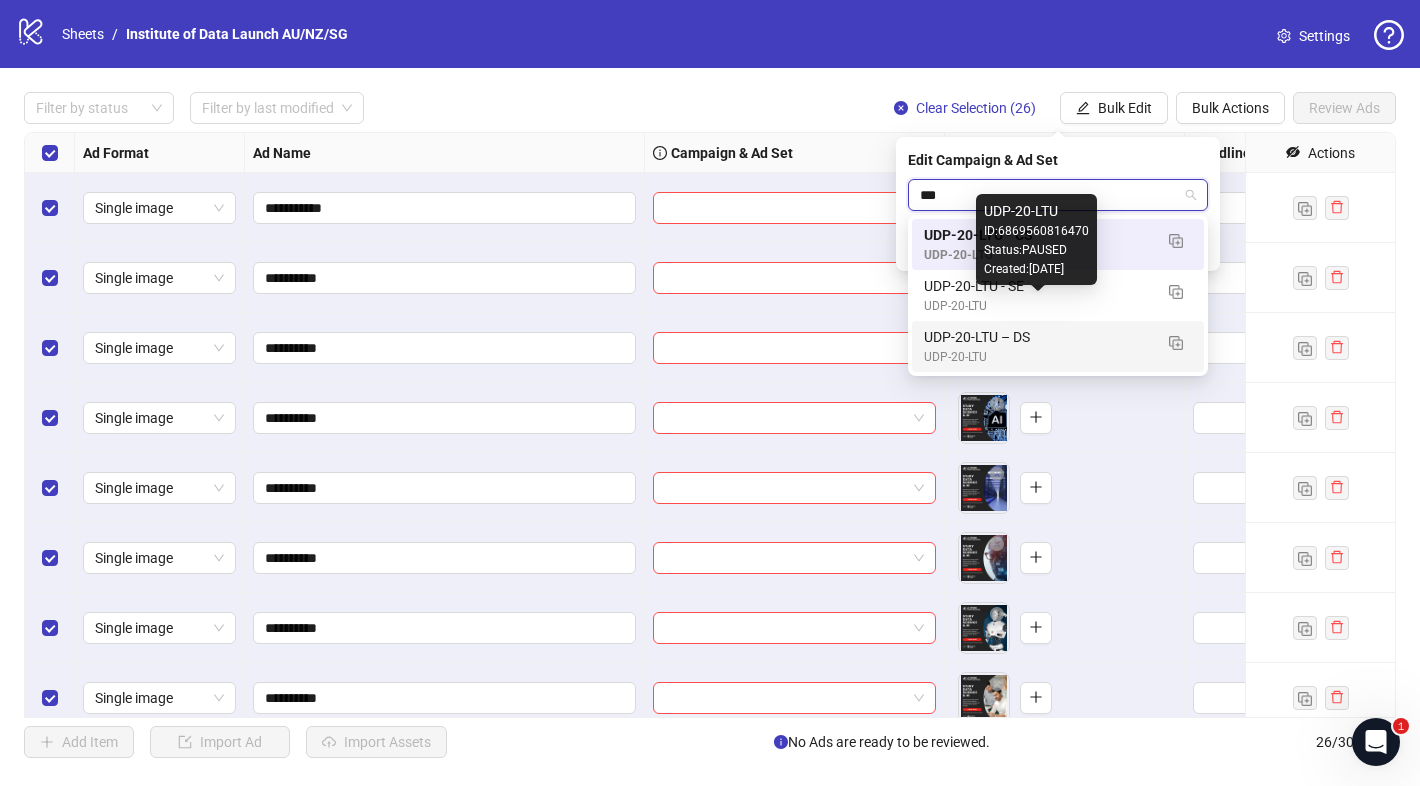 click on "UDP-20-LTU – DS" at bounding box center (1038, 337) 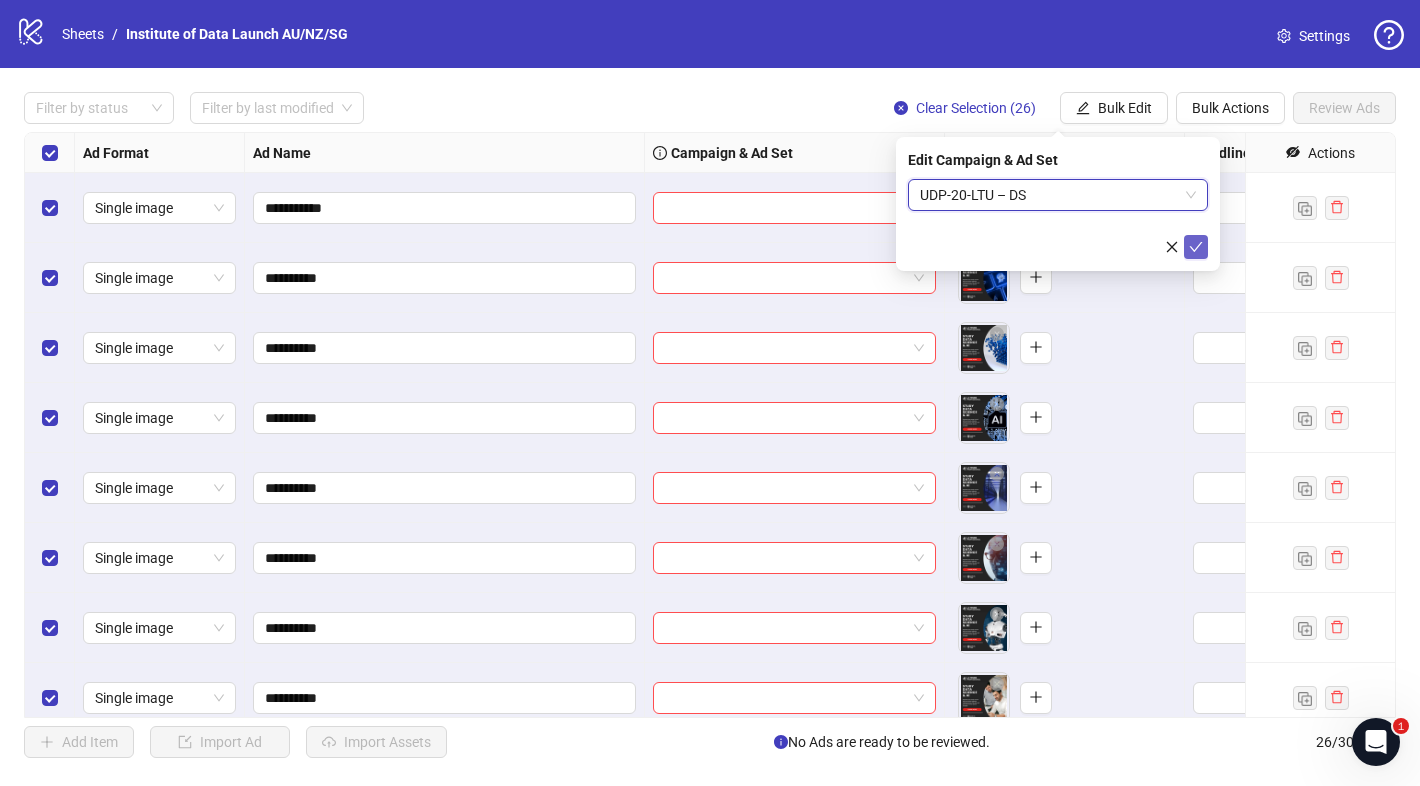 click 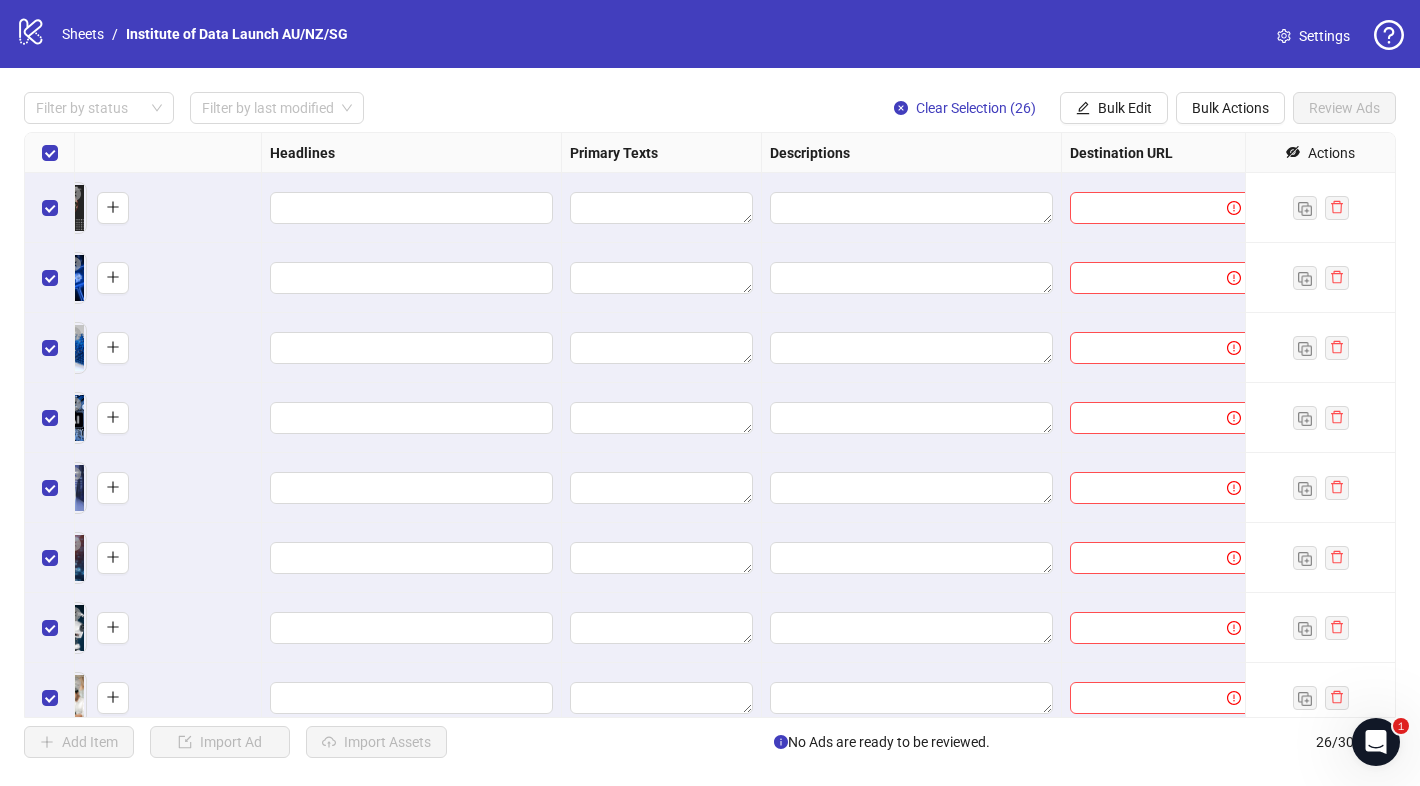 scroll, scrollTop: 0, scrollLeft: 1040, axis: horizontal 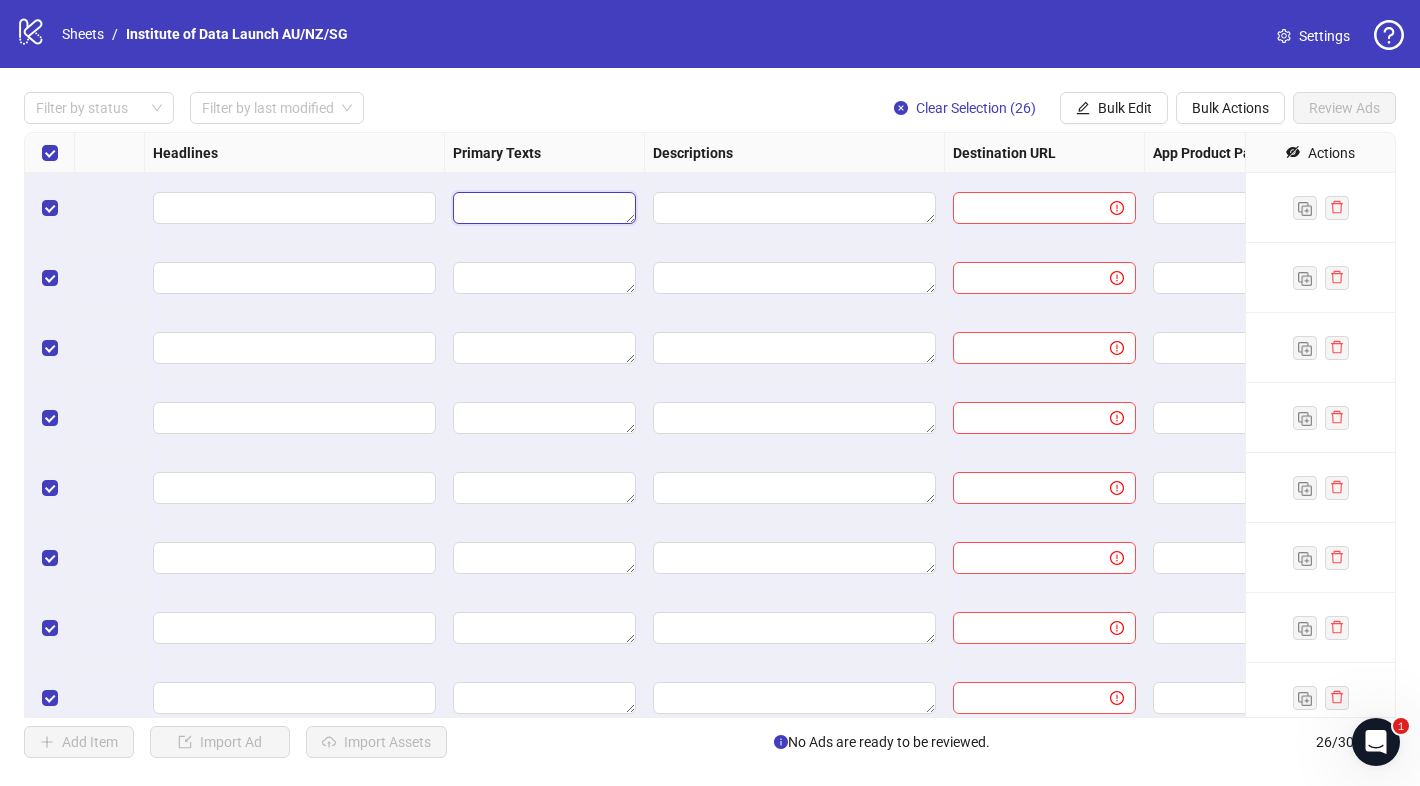 click at bounding box center [544, 208] 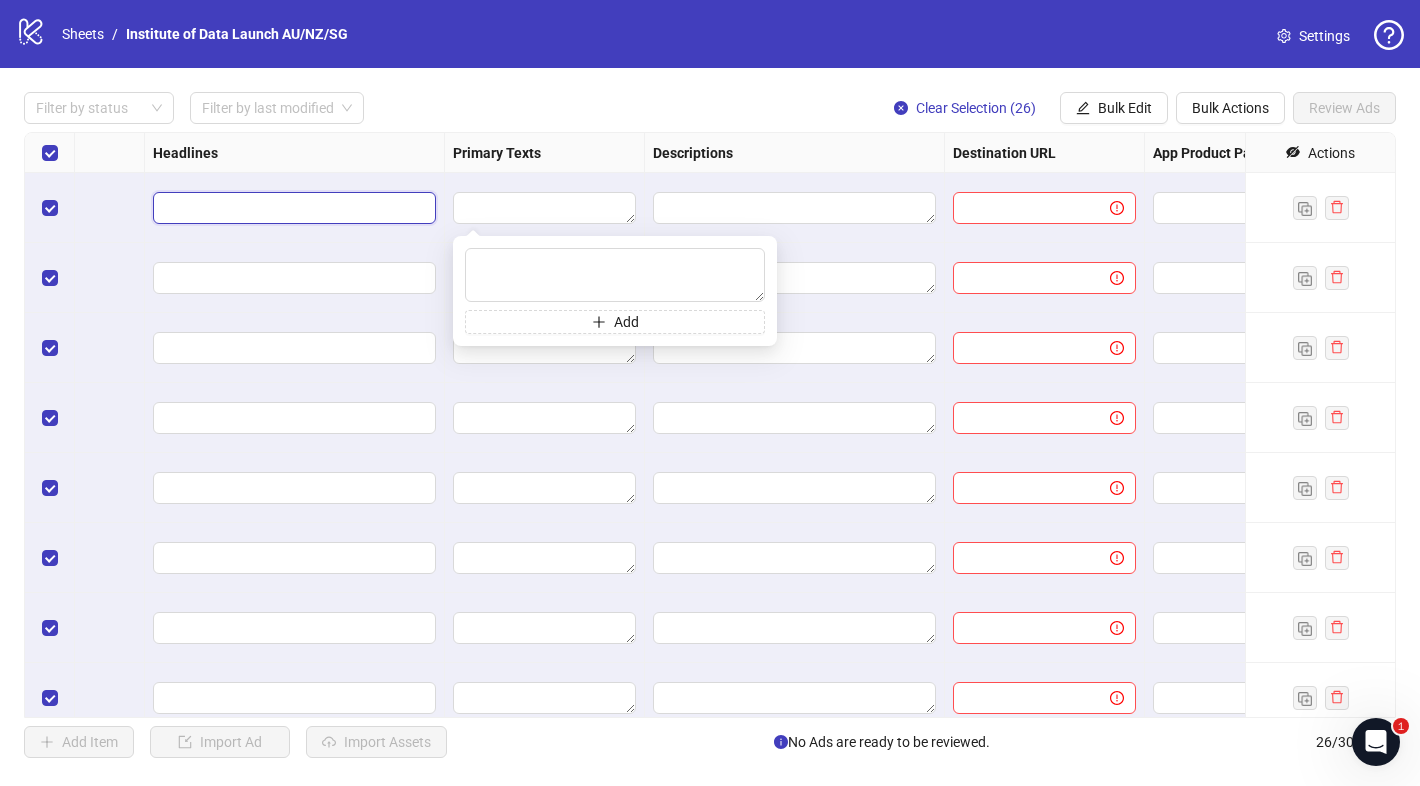 click at bounding box center (292, 208) 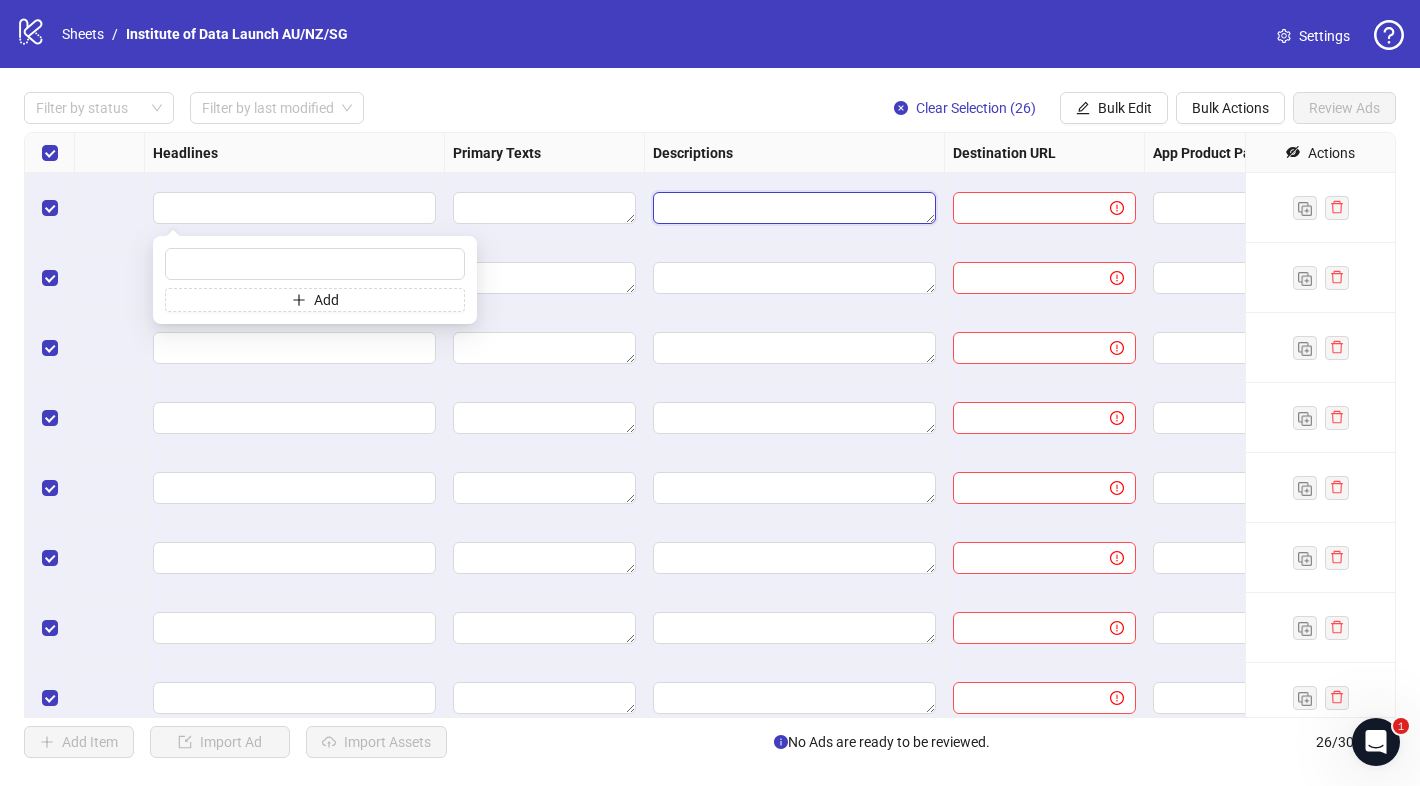 click at bounding box center [794, 208] 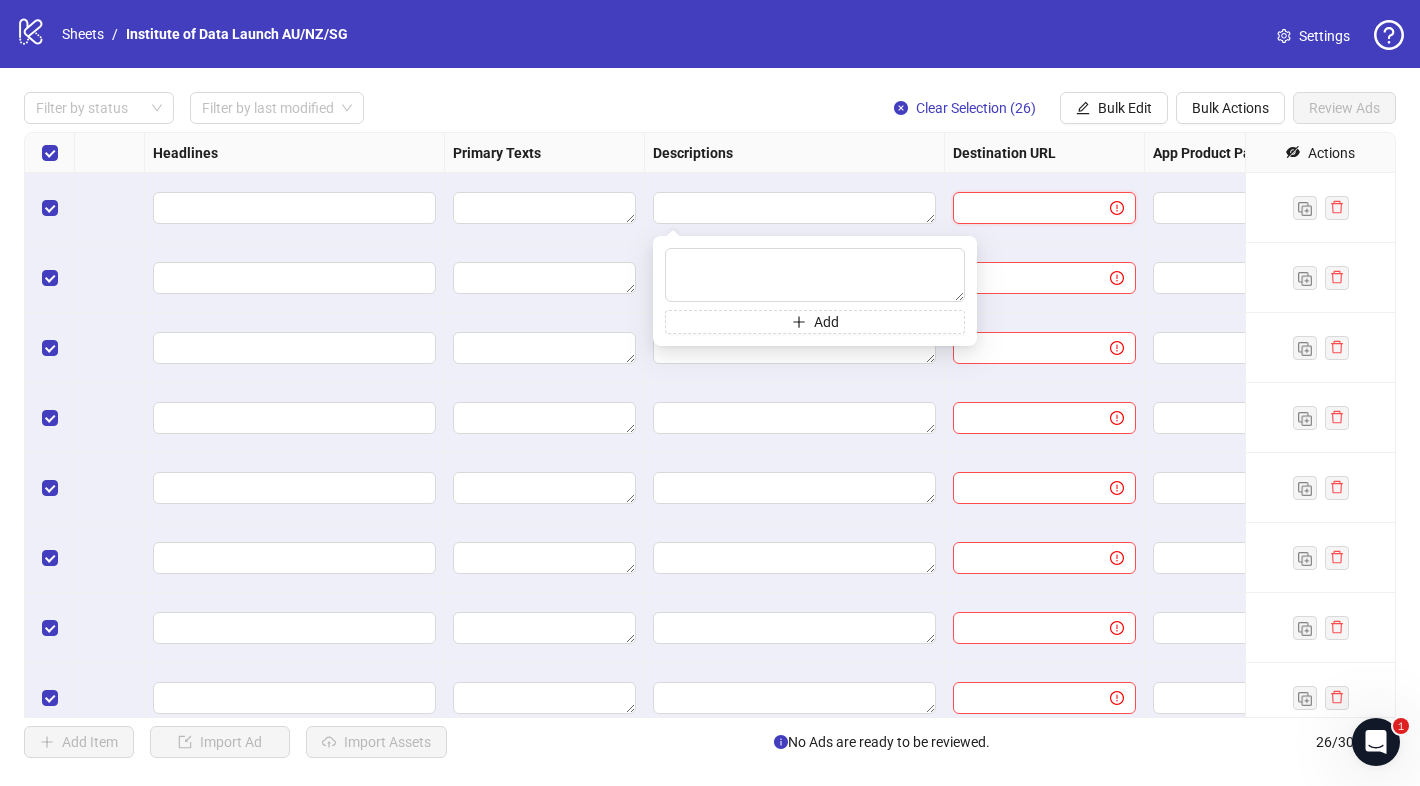 click at bounding box center (1023, 208) 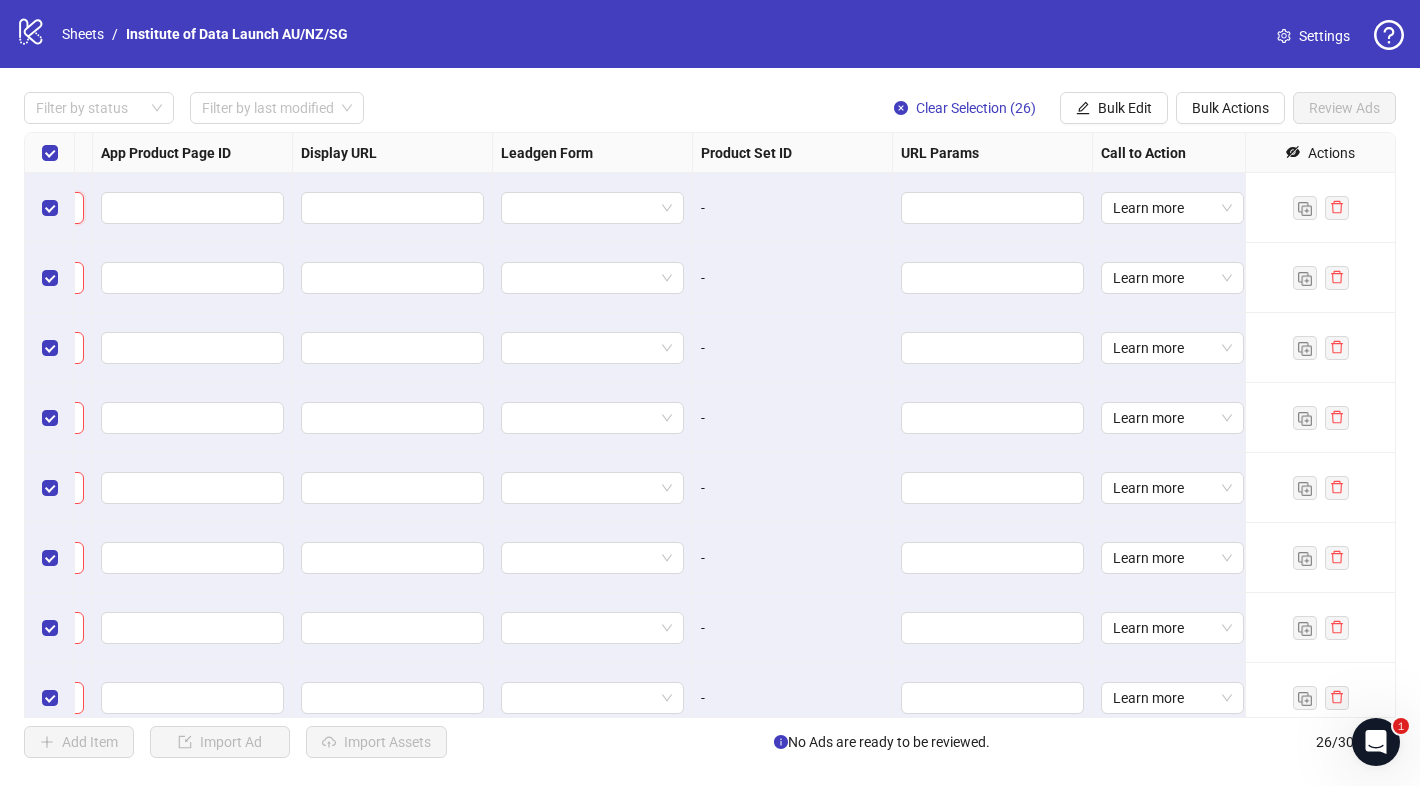 scroll, scrollTop: 0, scrollLeft: 2100, axis: horizontal 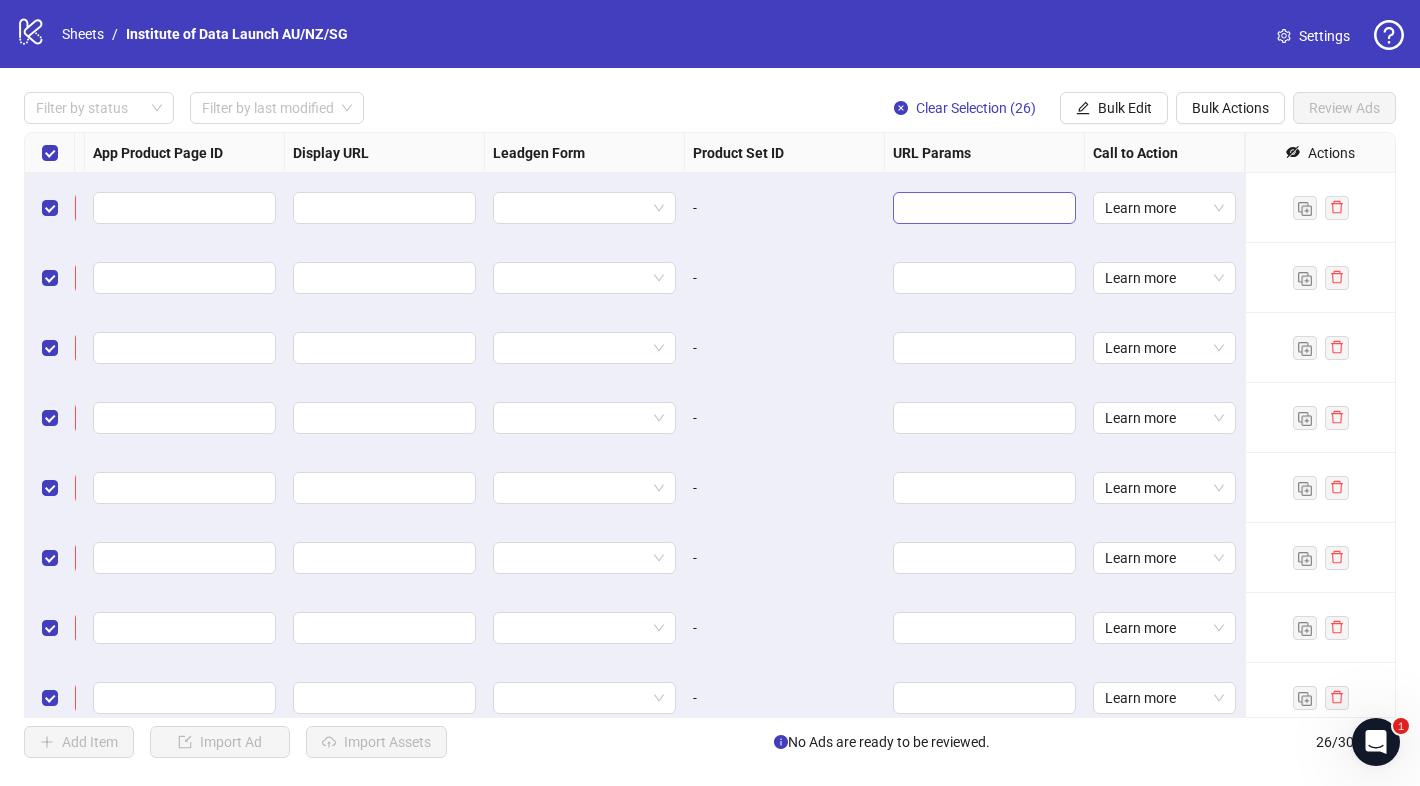 drag, startPoint x: 1022, startPoint y: 224, endPoint x: 986, endPoint y: 197, distance: 45 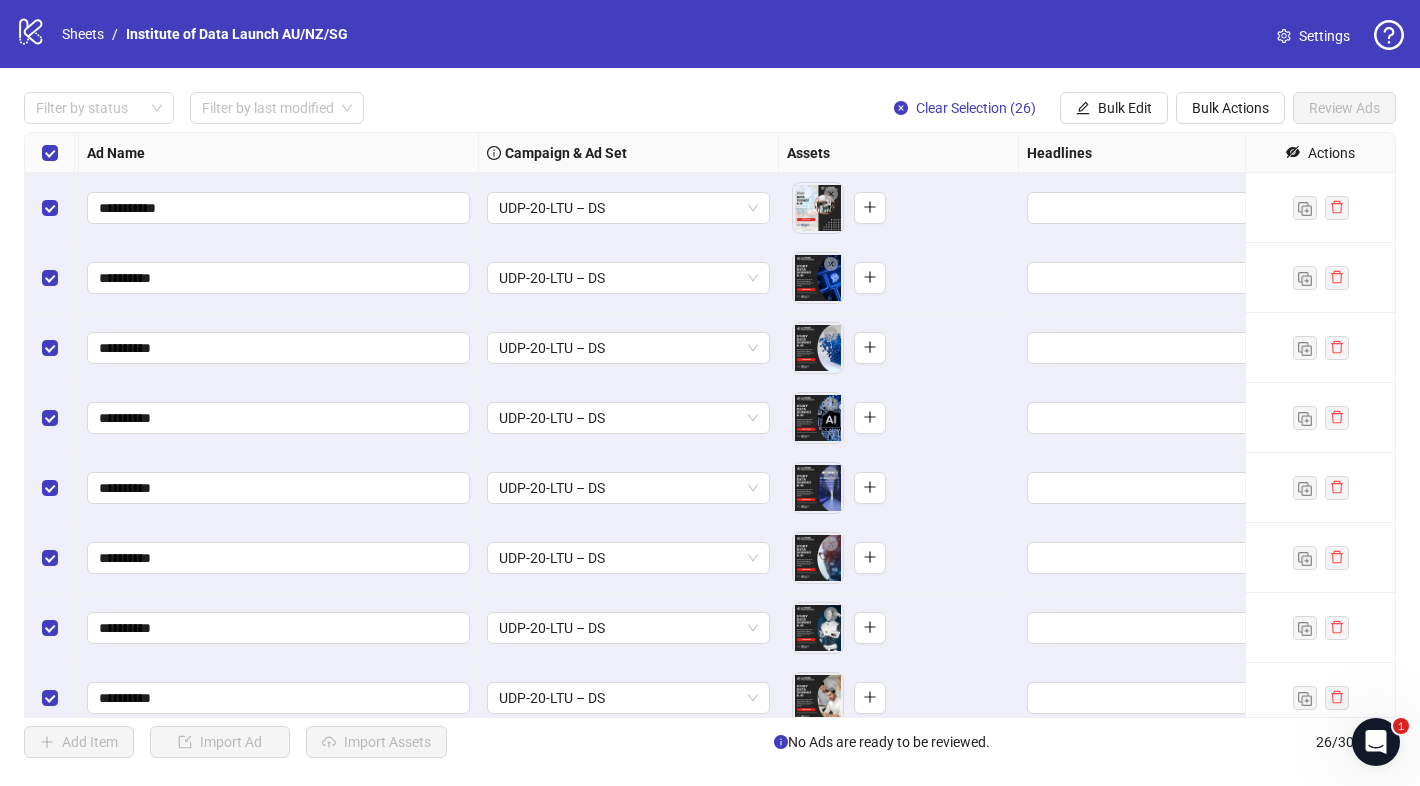 scroll, scrollTop: 0, scrollLeft: 0, axis: both 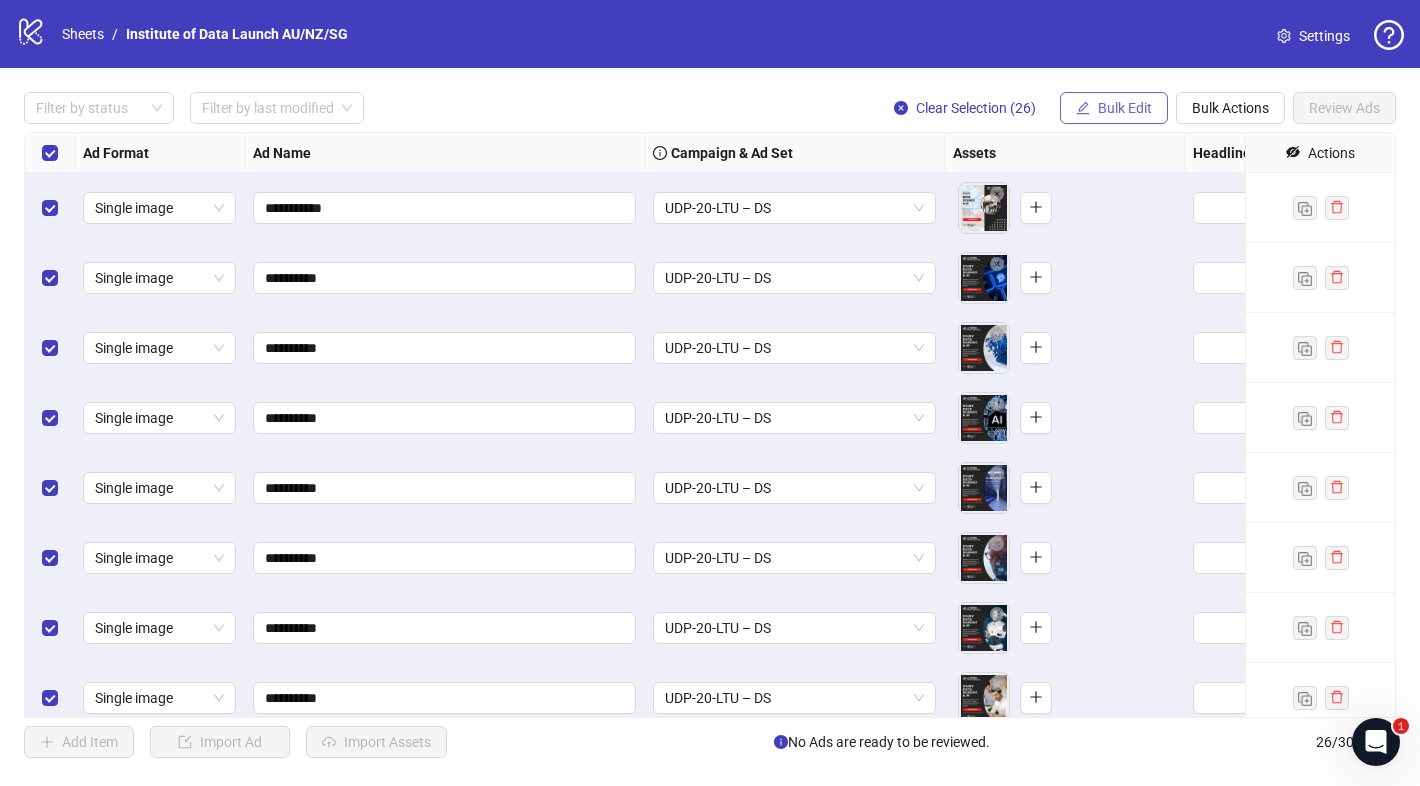 click on "Bulk Edit" at bounding box center [1125, 108] 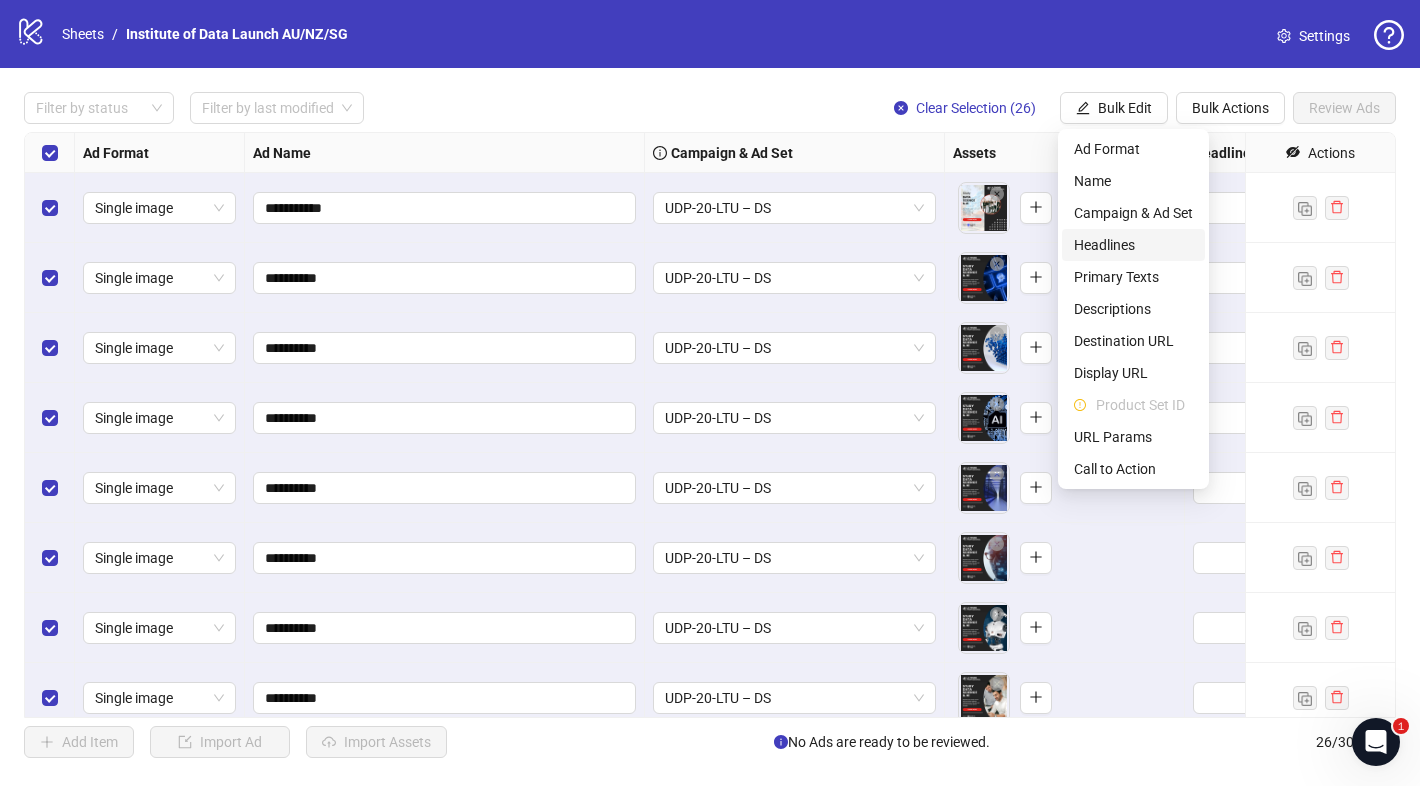 click on "Headlines" at bounding box center [1133, 245] 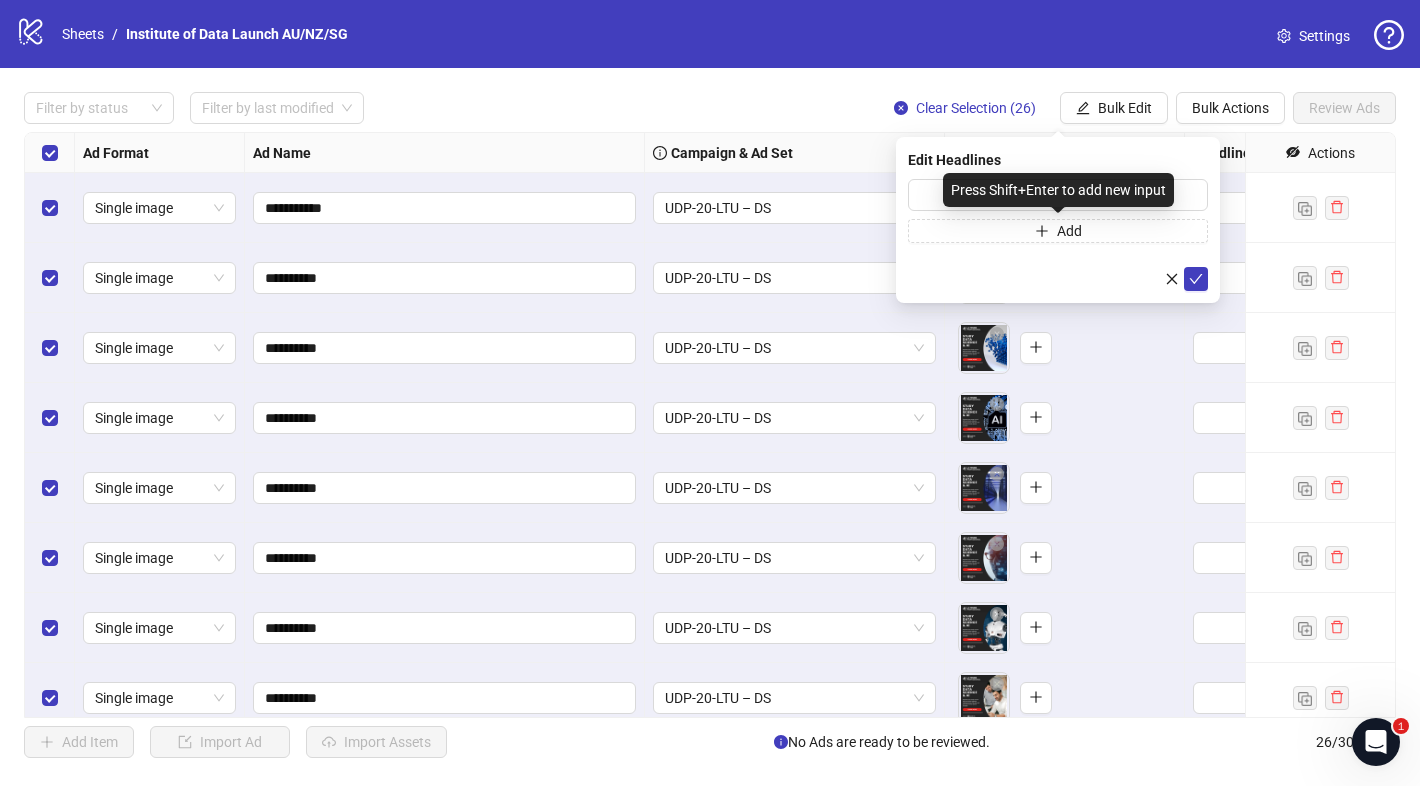click on "Press Shift+Enter to add new input" at bounding box center (1058, 190) 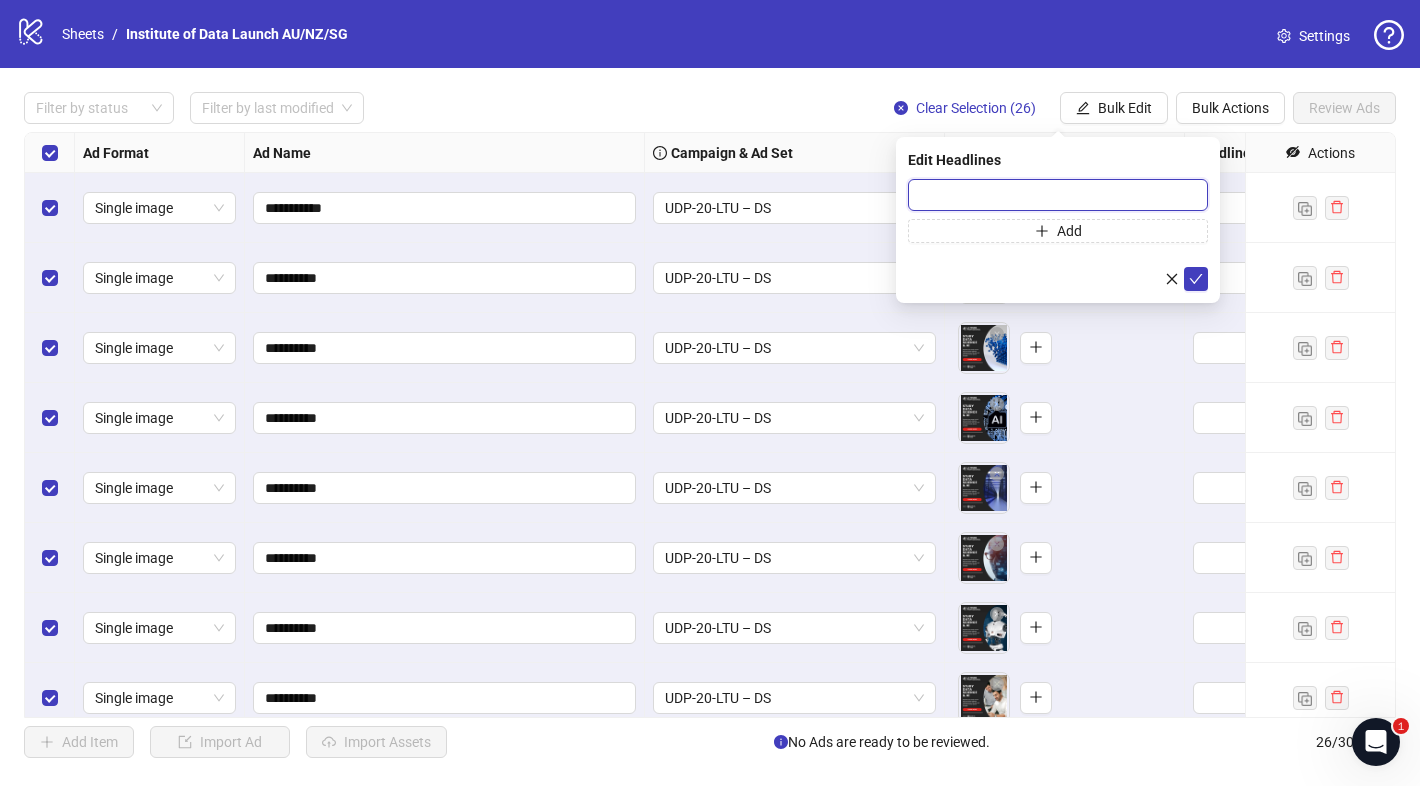 click at bounding box center [1058, 195] 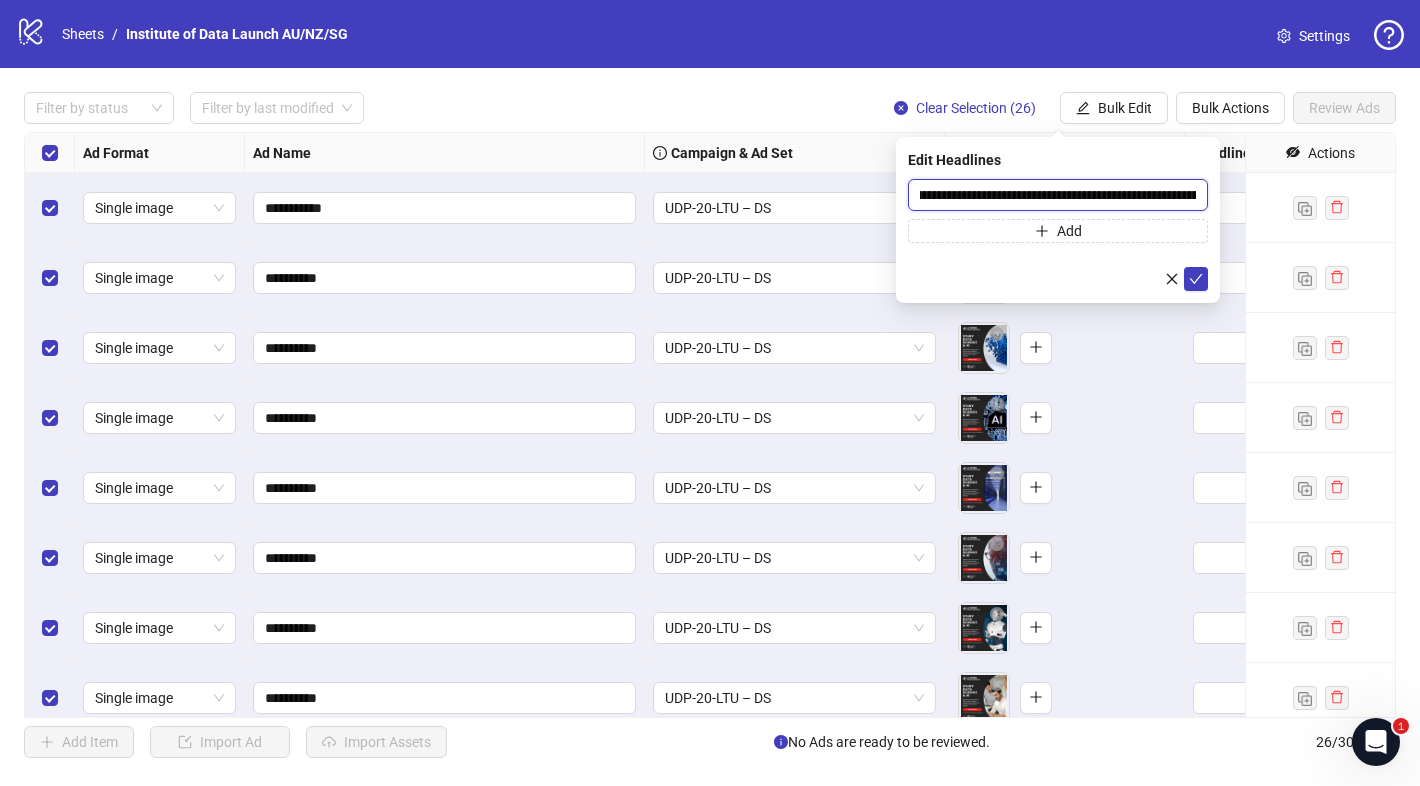 scroll, scrollTop: 0, scrollLeft: 571, axis: horizontal 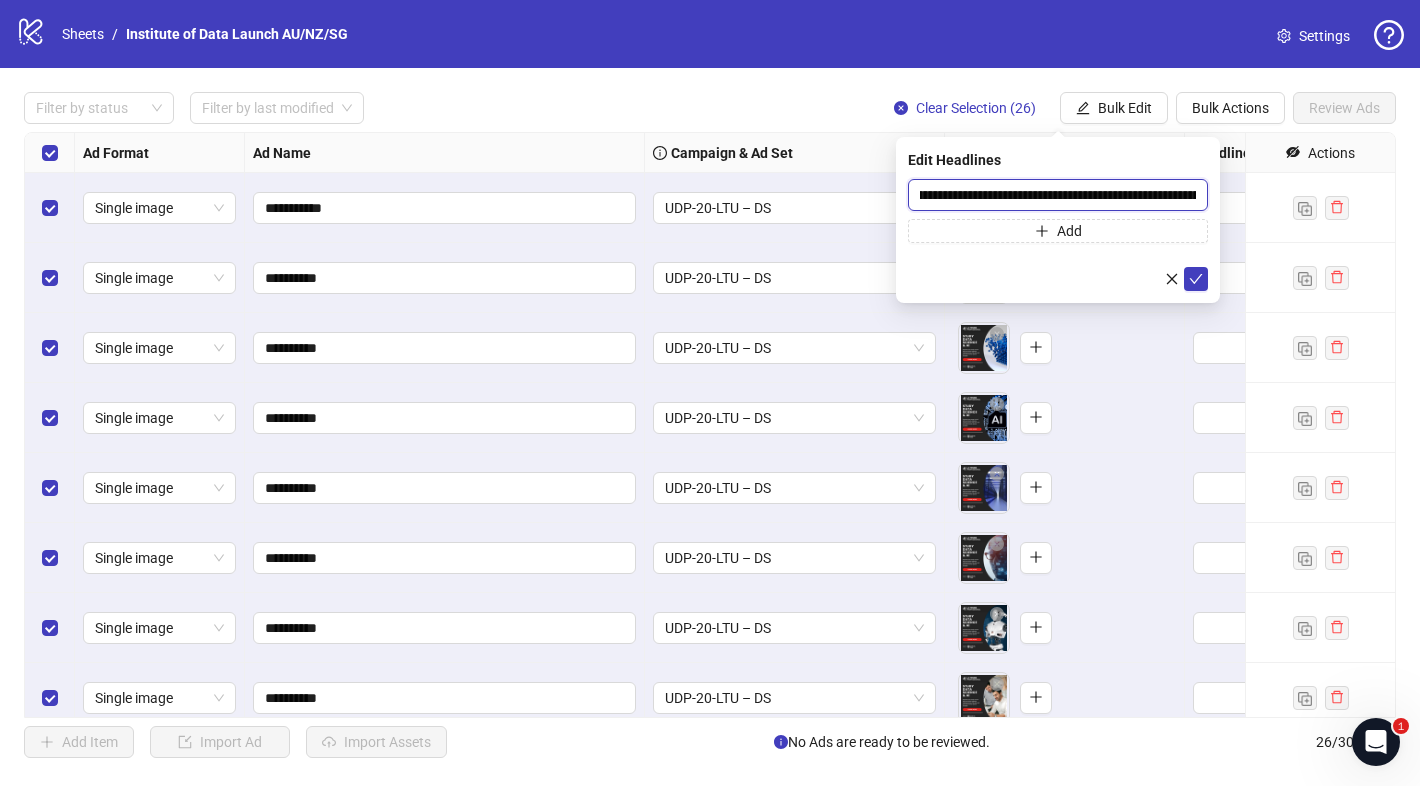 drag, startPoint x: 1032, startPoint y: 201, endPoint x: 1001, endPoint y: 186, distance: 34.43835 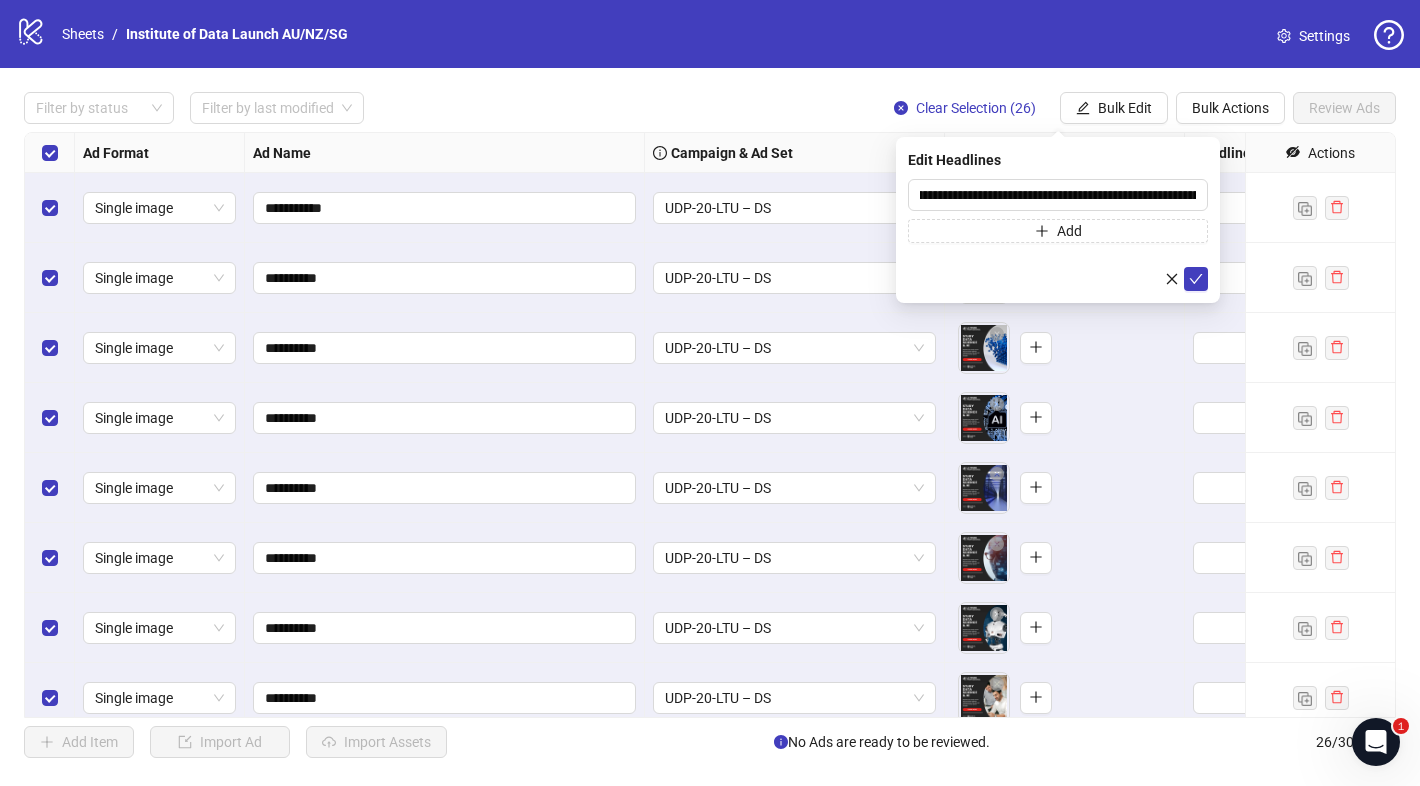 scroll, scrollTop: 0, scrollLeft: 0, axis: both 